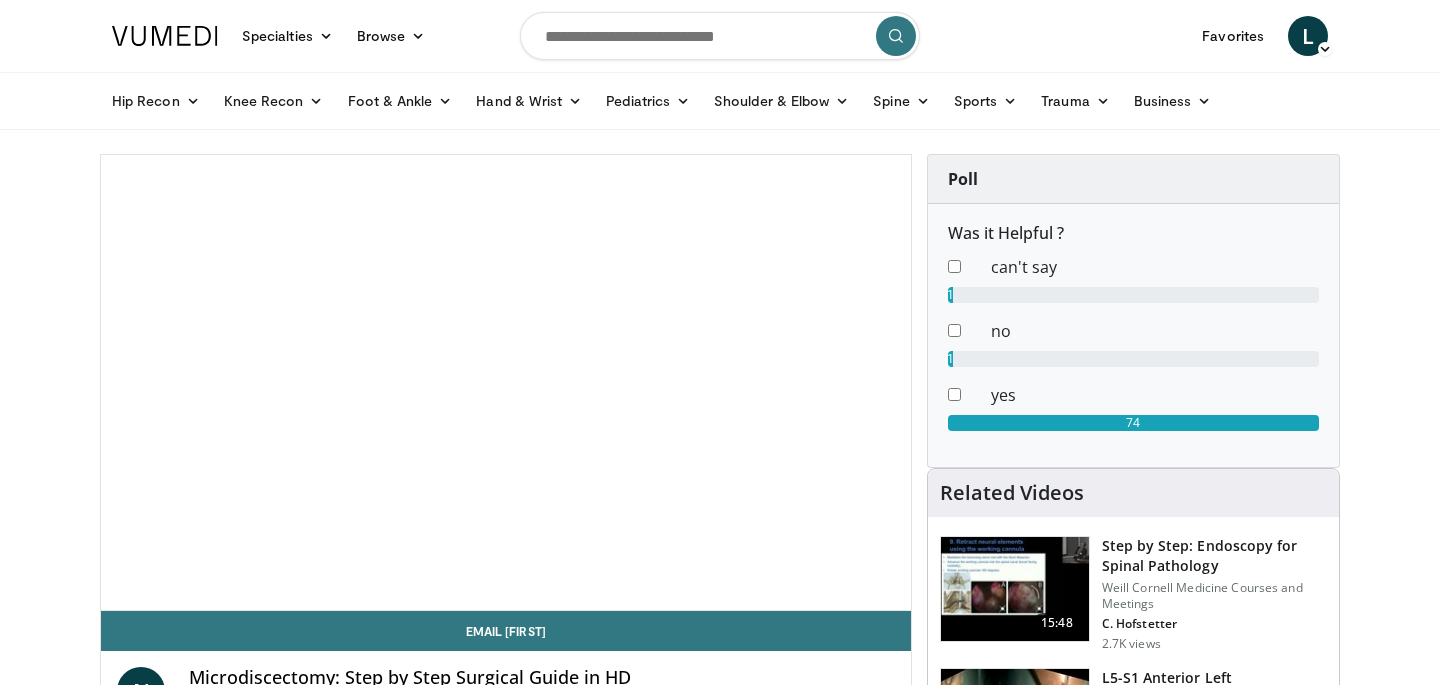 scroll, scrollTop: 0, scrollLeft: 0, axis: both 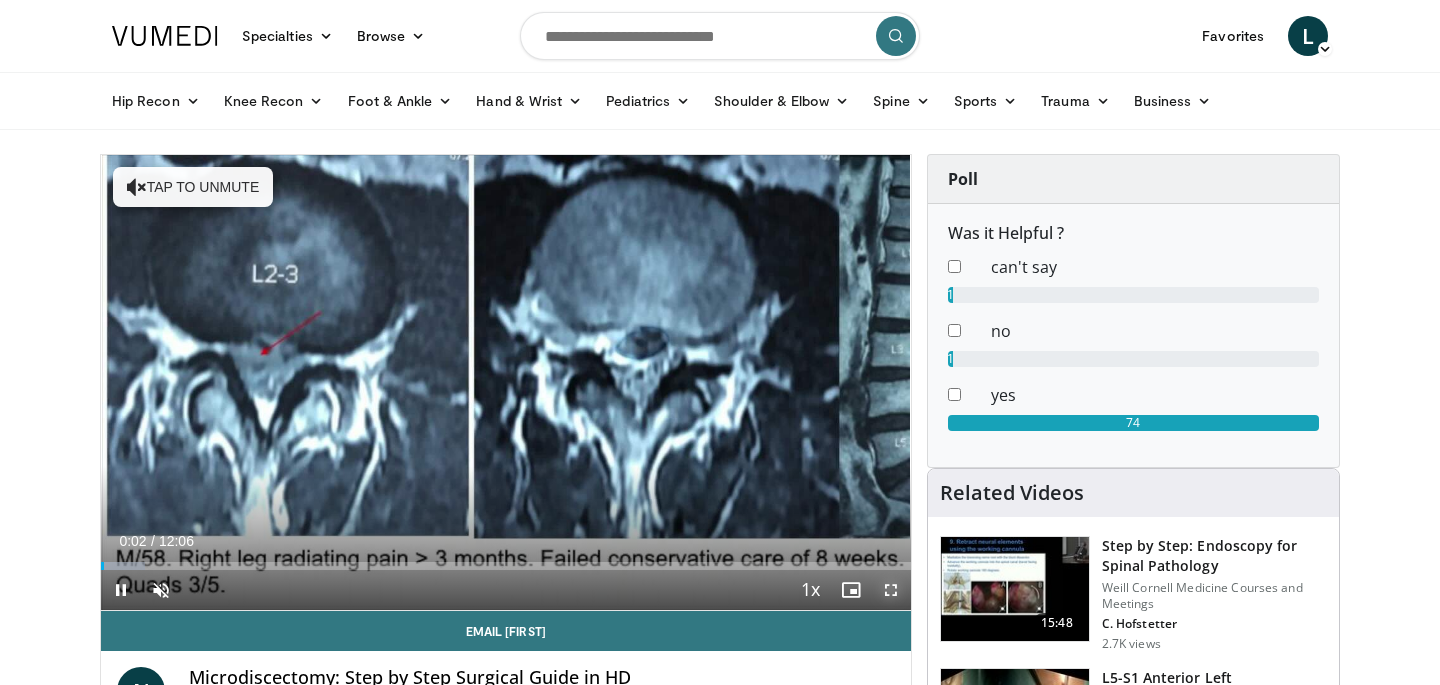 click at bounding box center [891, 590] 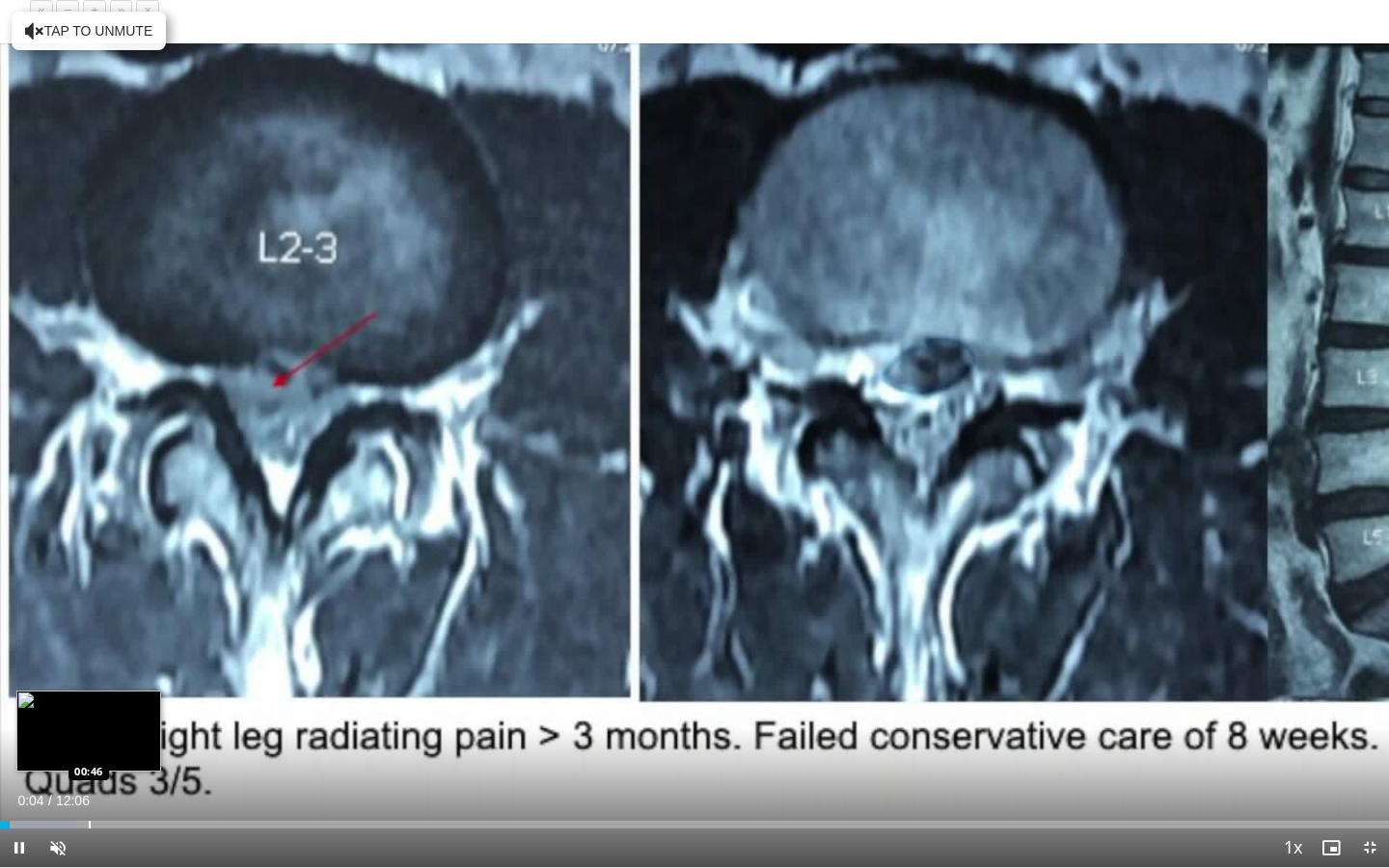 click at bounding box center (90, 825) 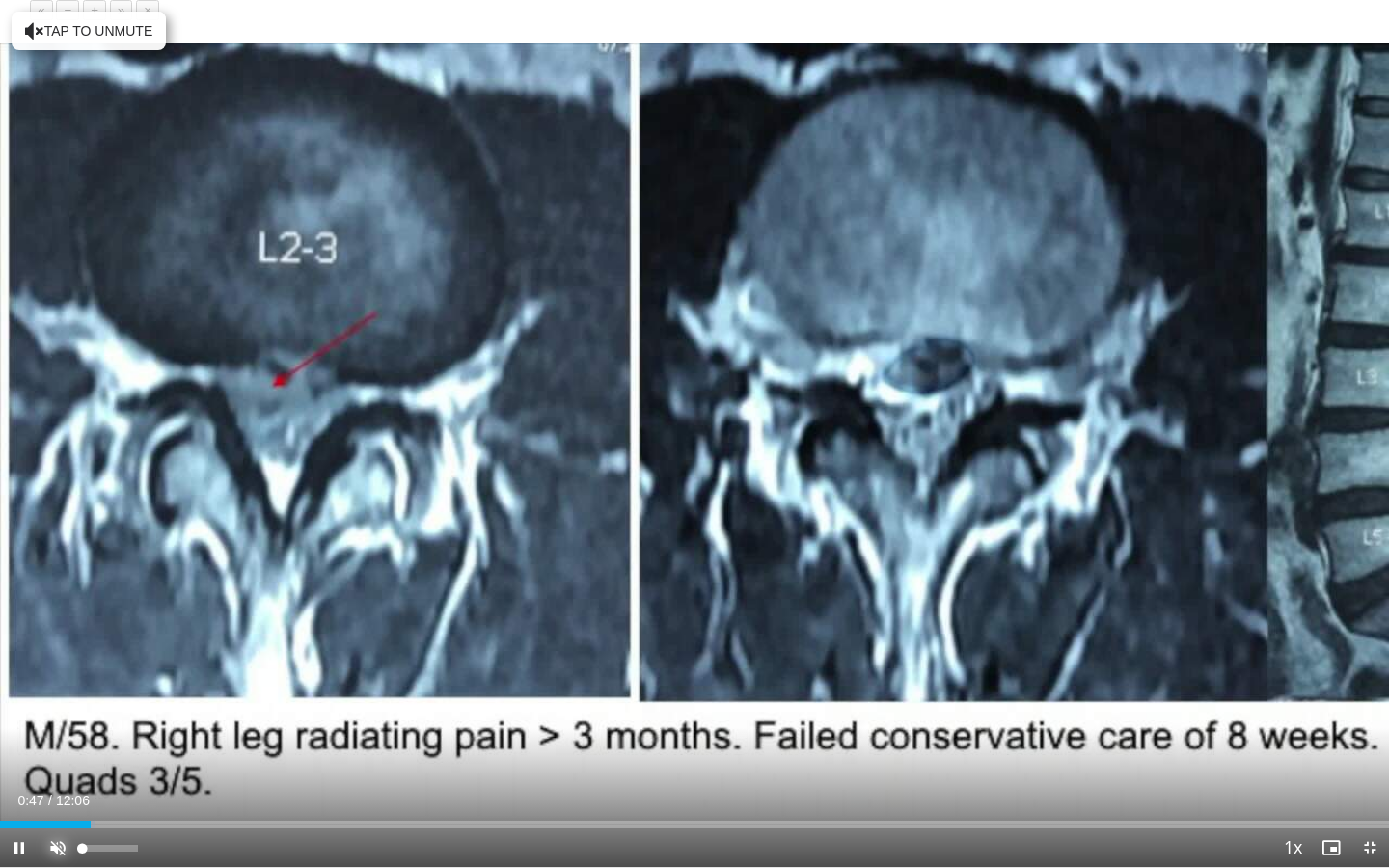 click at bounding box center [58, 848] 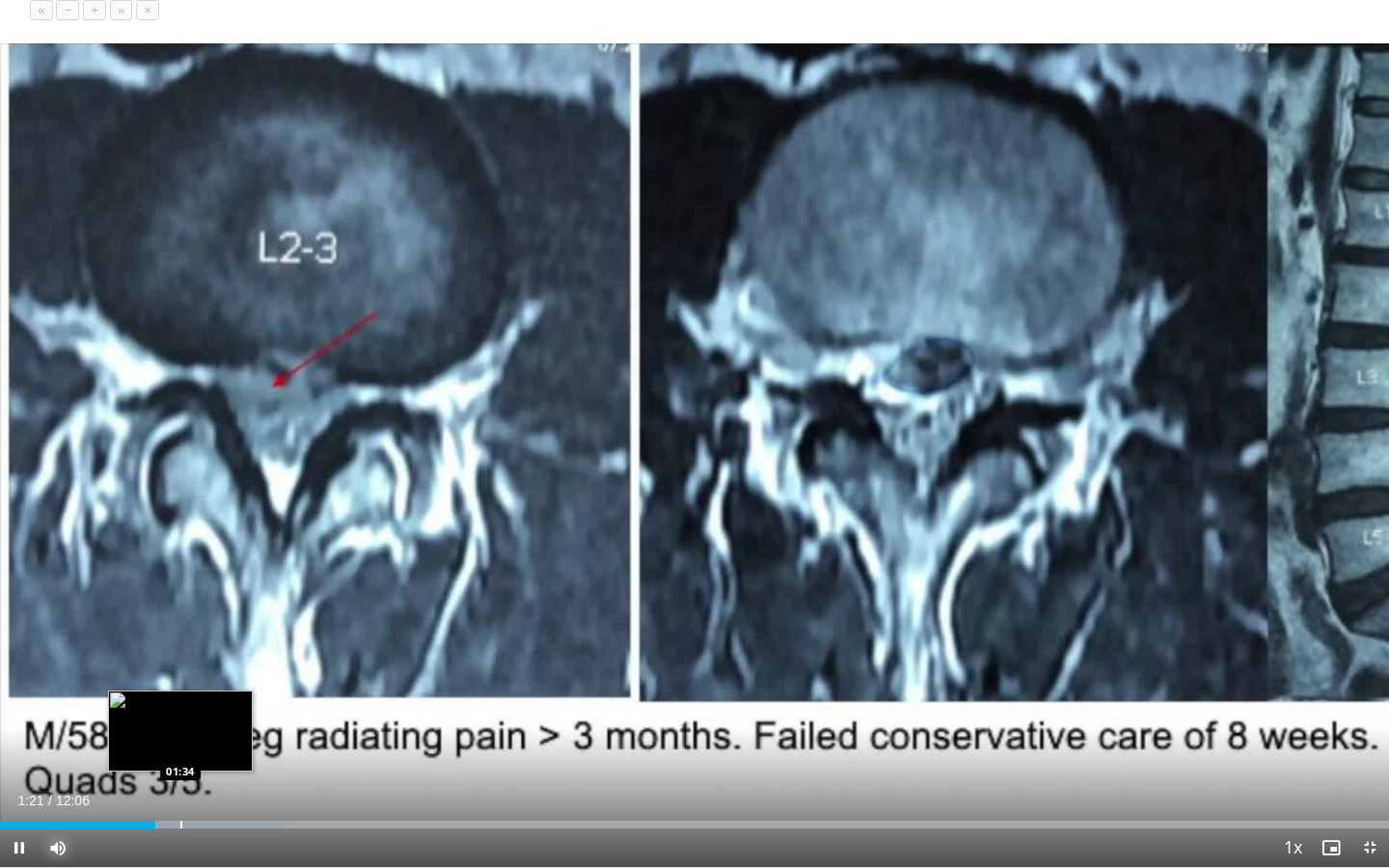 click at bounding box center [181, 825] 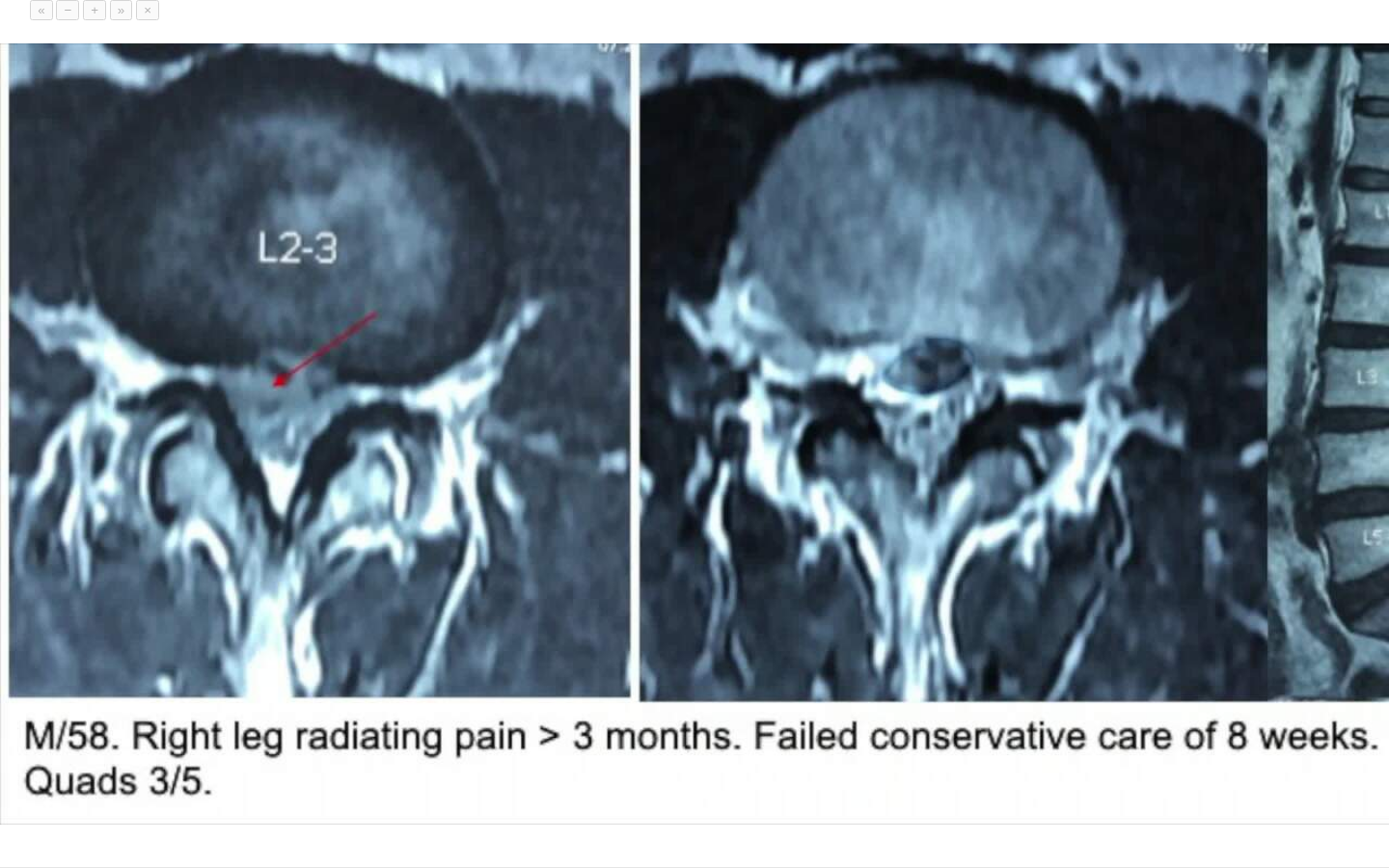 type 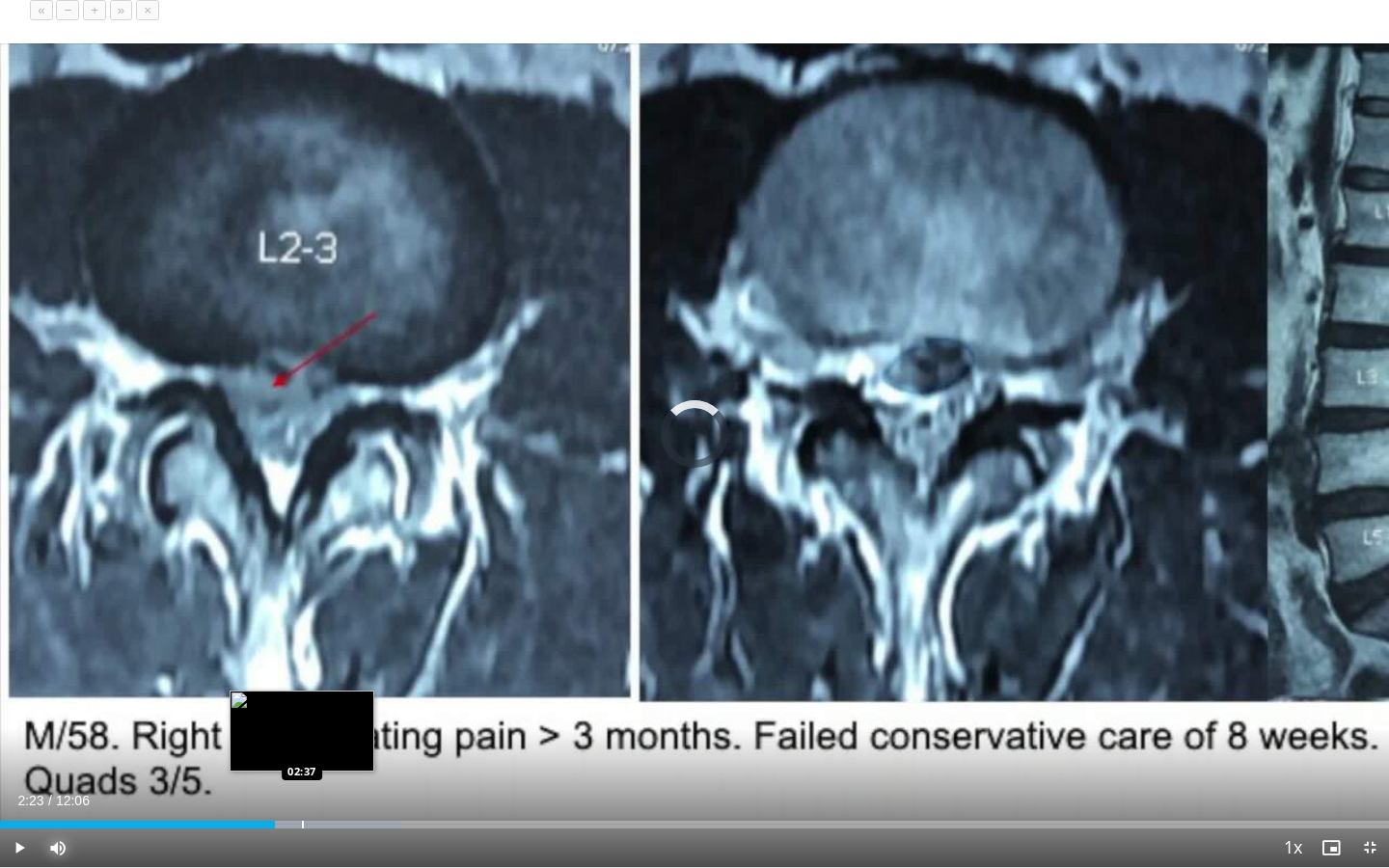 click at bounding box center [303, 825] 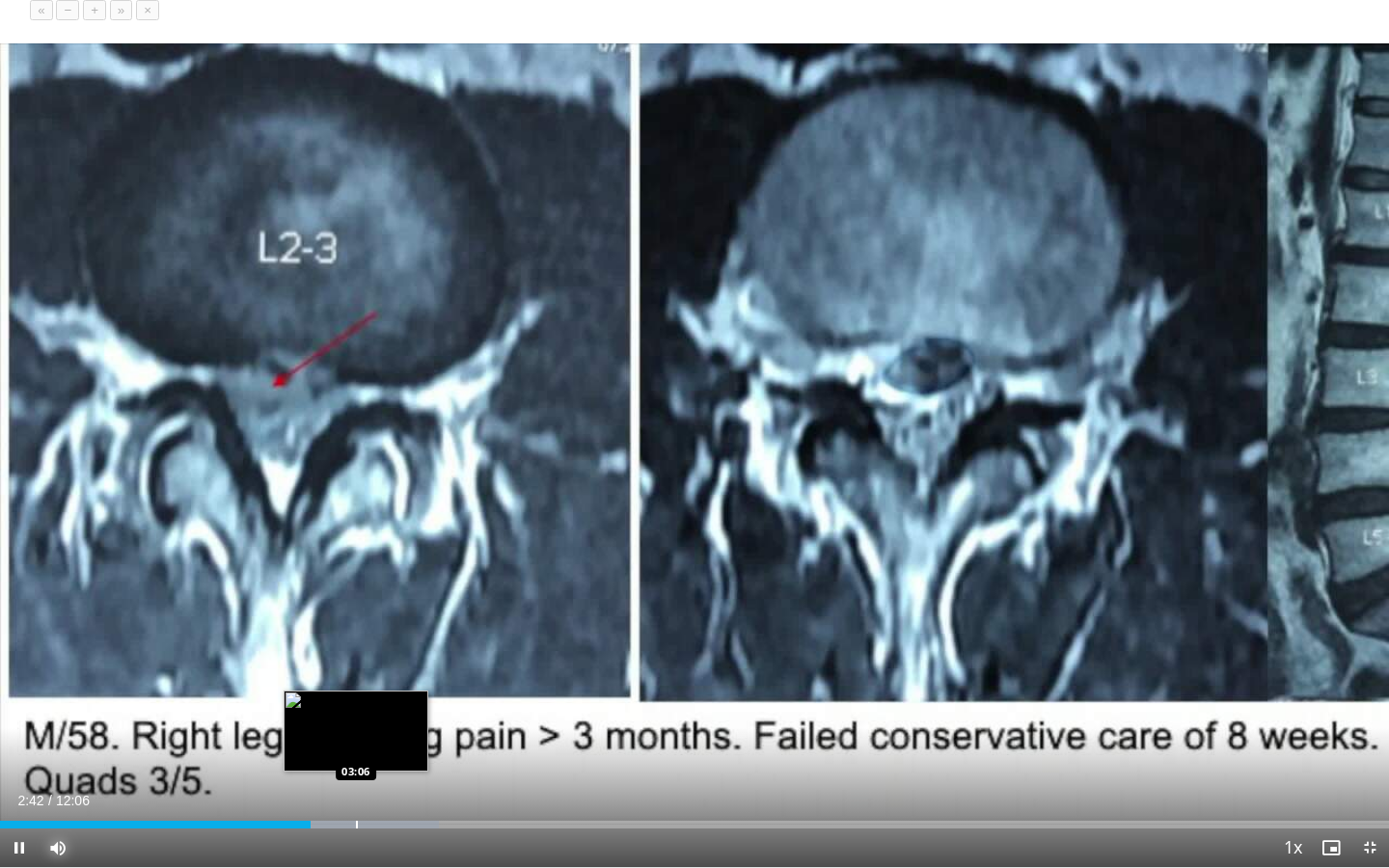 click at bounding box center [357, 825] 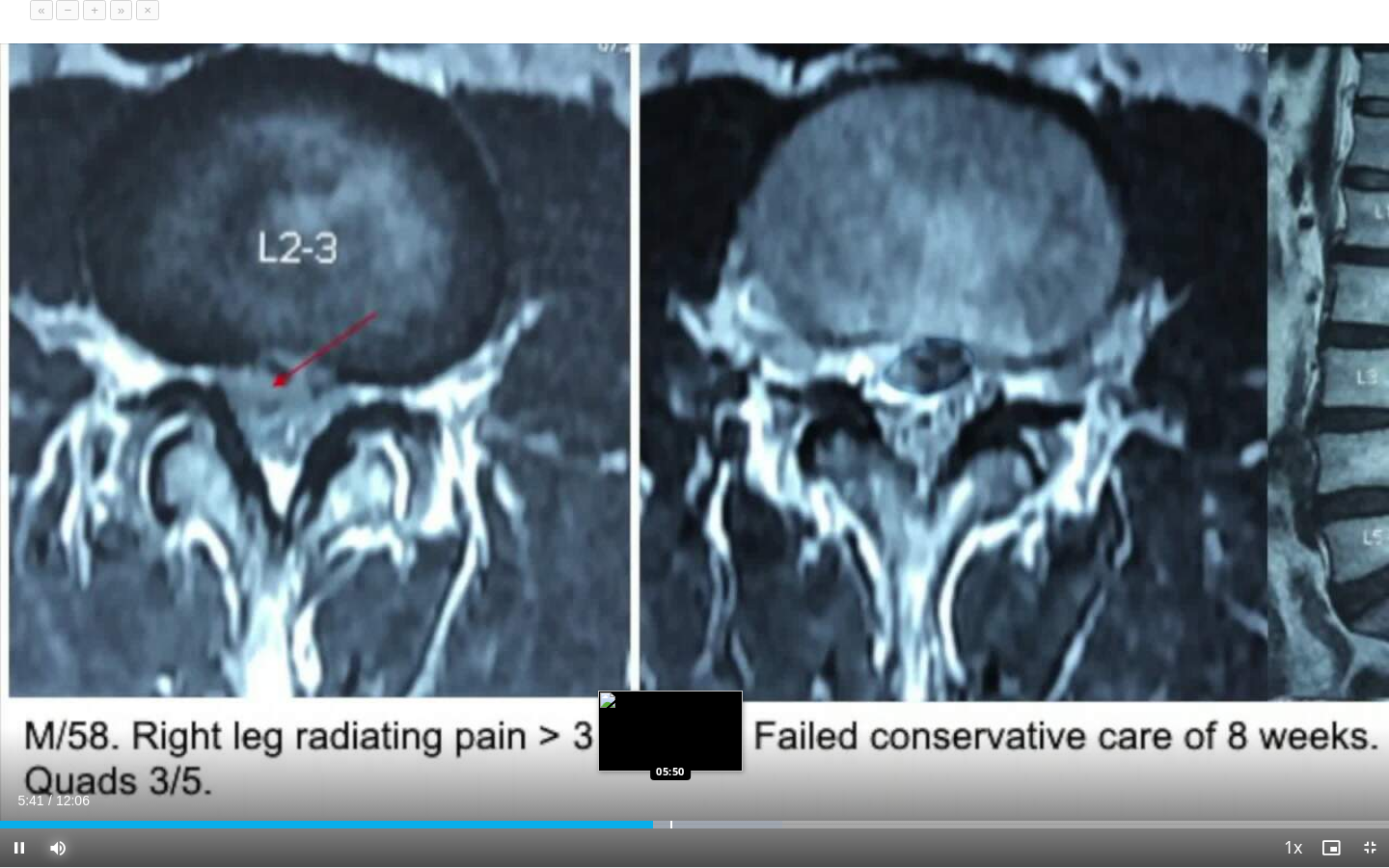 click at bounding box center (671, 825) 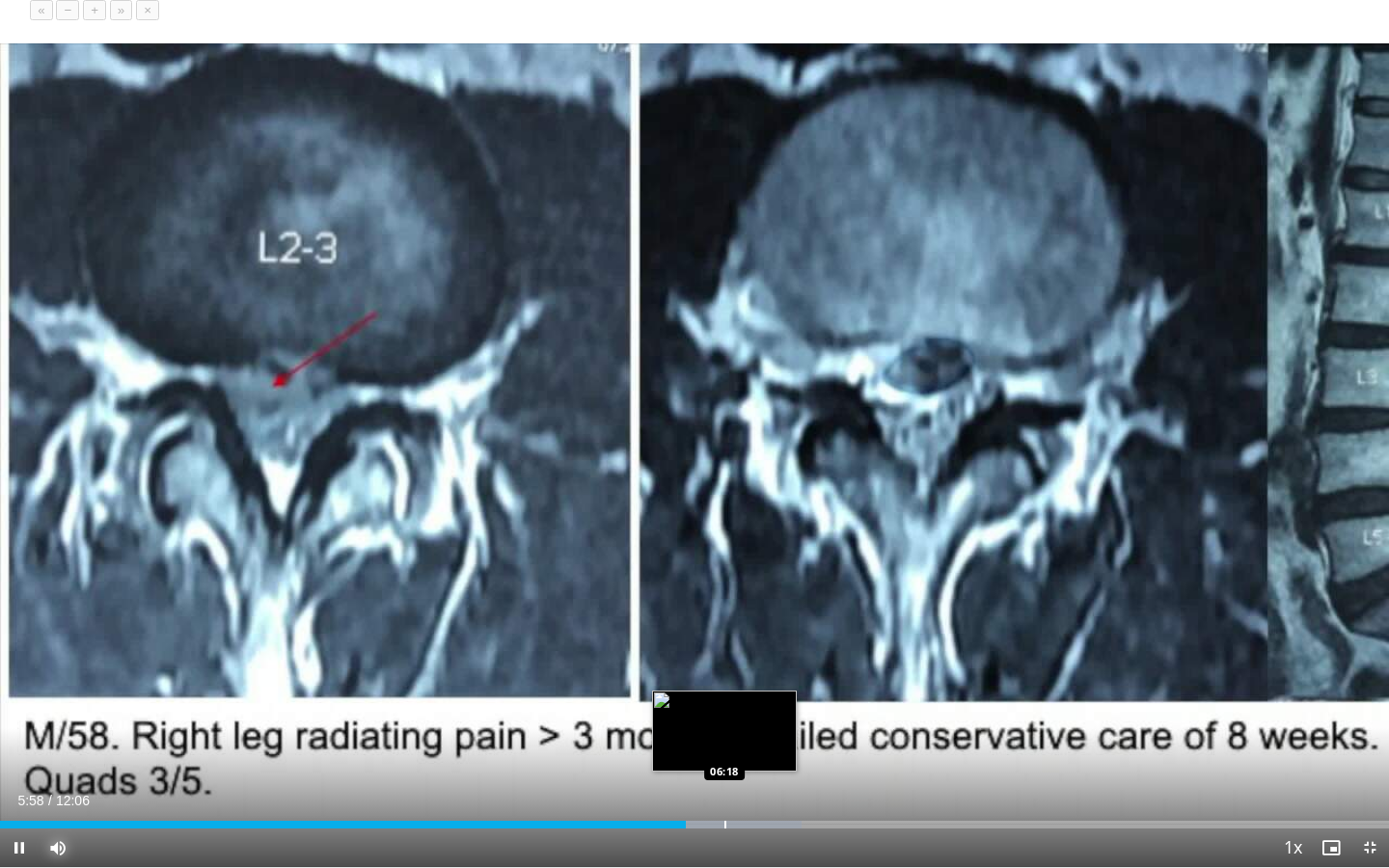 click at bounding box center [725, 825] 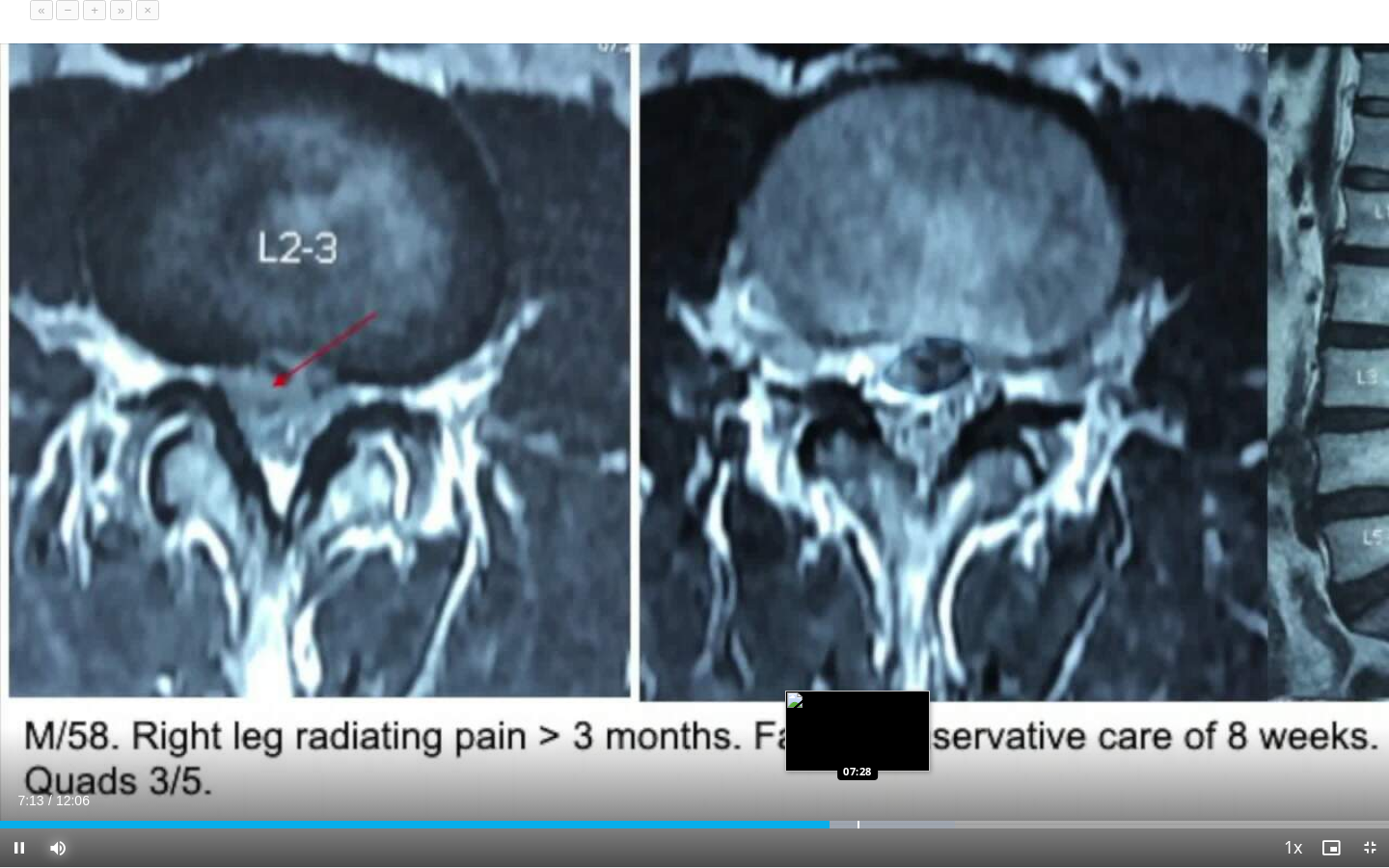 click on "Loaded :  68.72% 07:13 07:28" at bounding box center (694, 819) 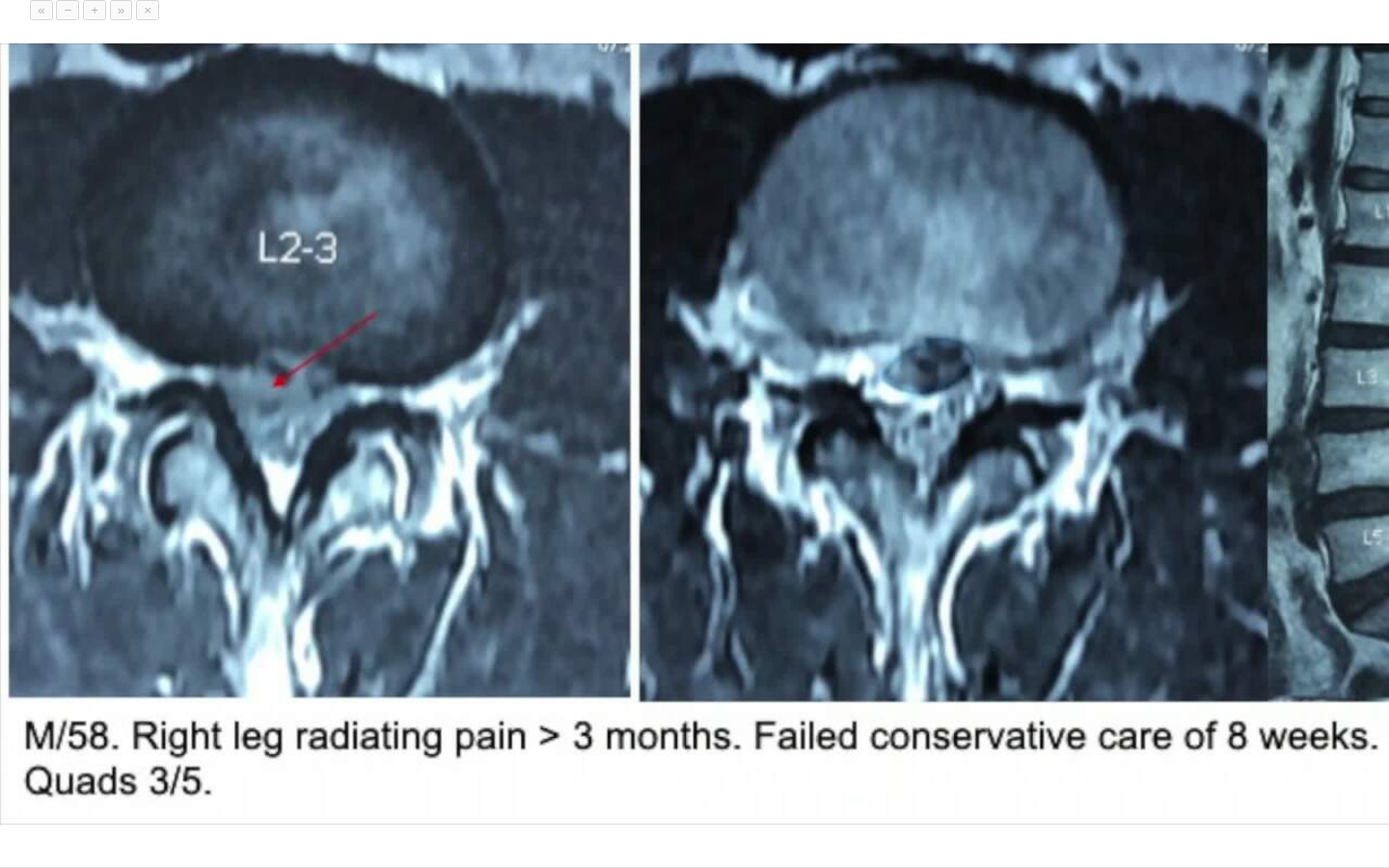 click on "**********" at bounding box center [694, 434] 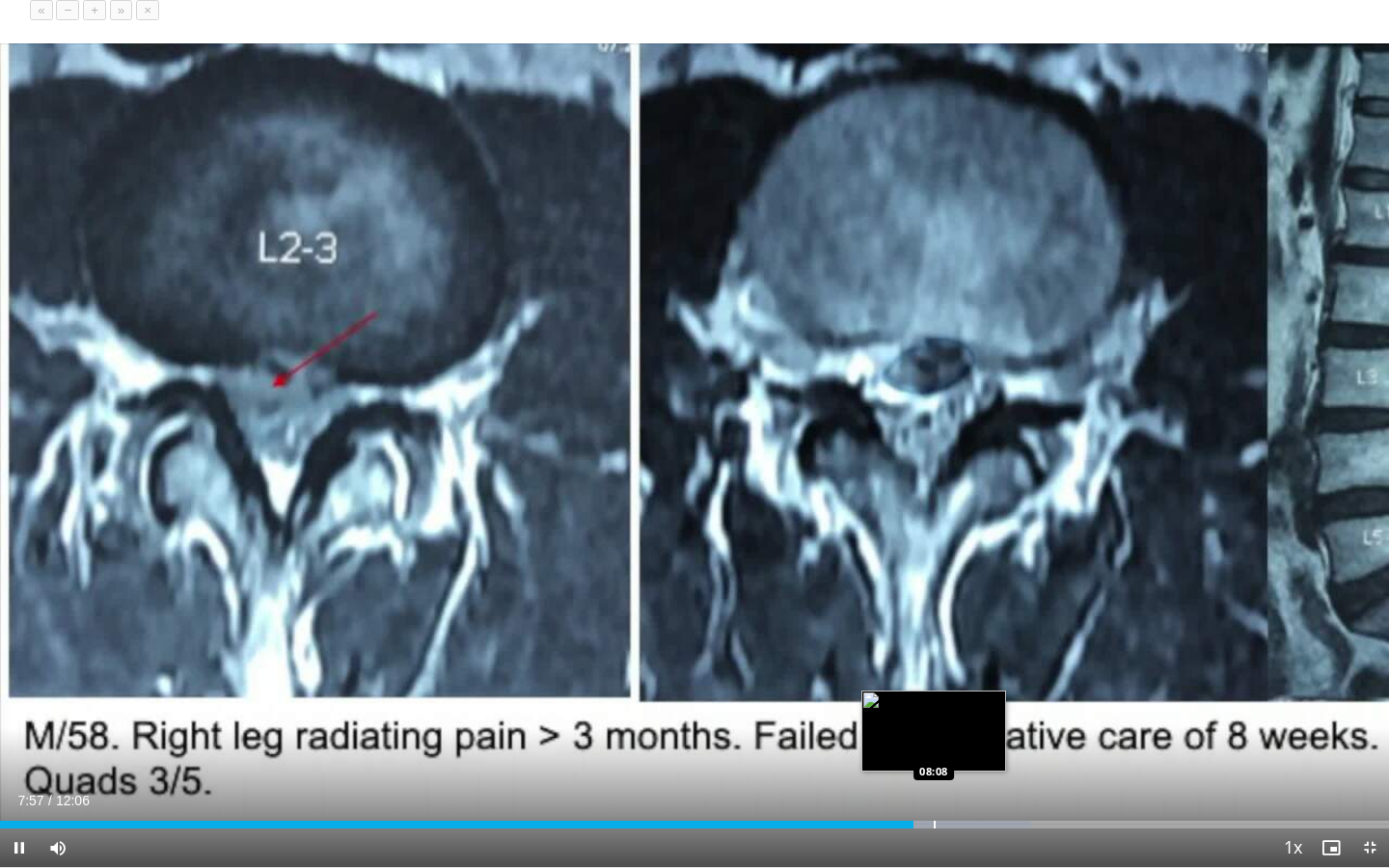 click at bounding box center [935, 825] 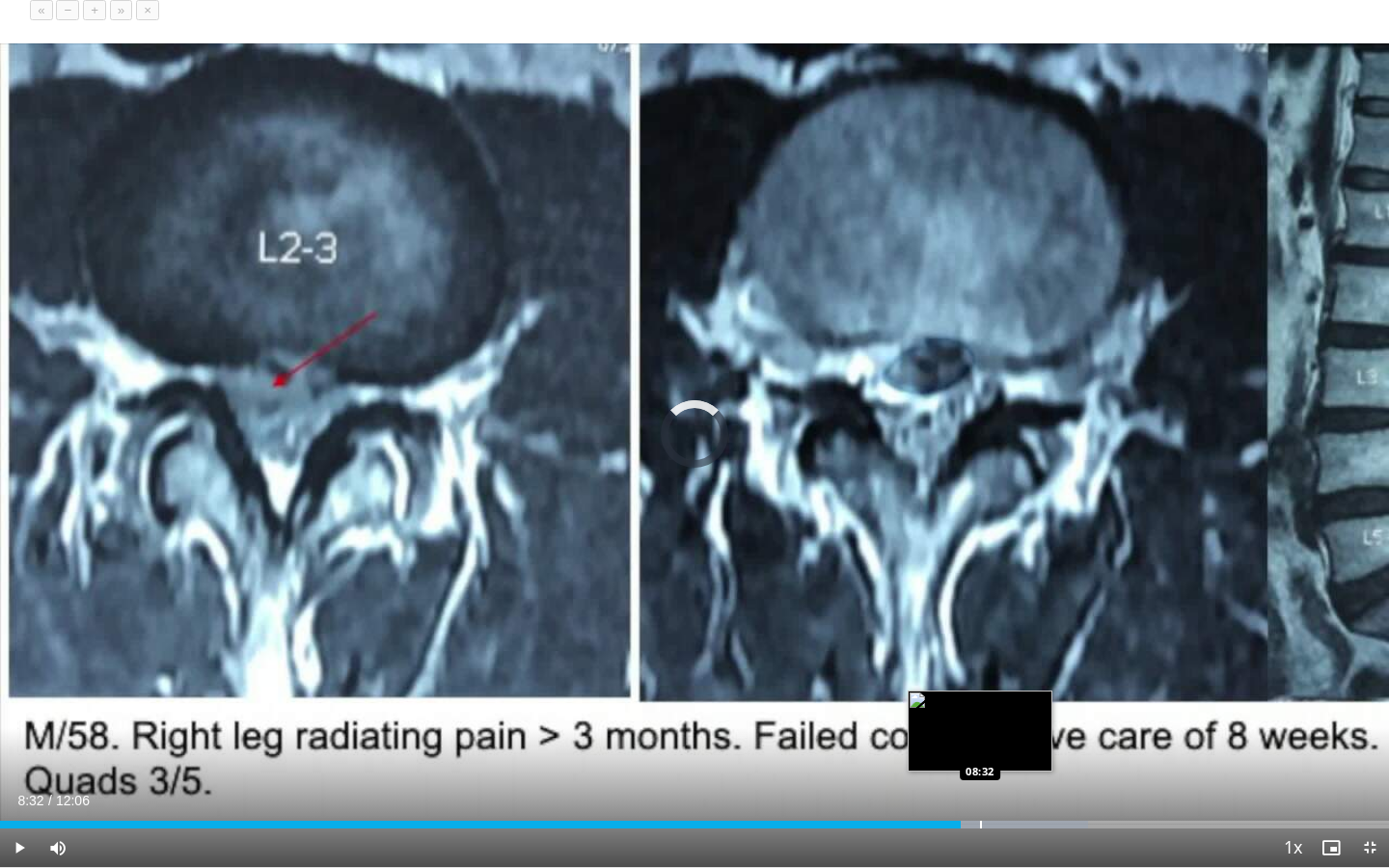 click at bounding box center [981, 825] 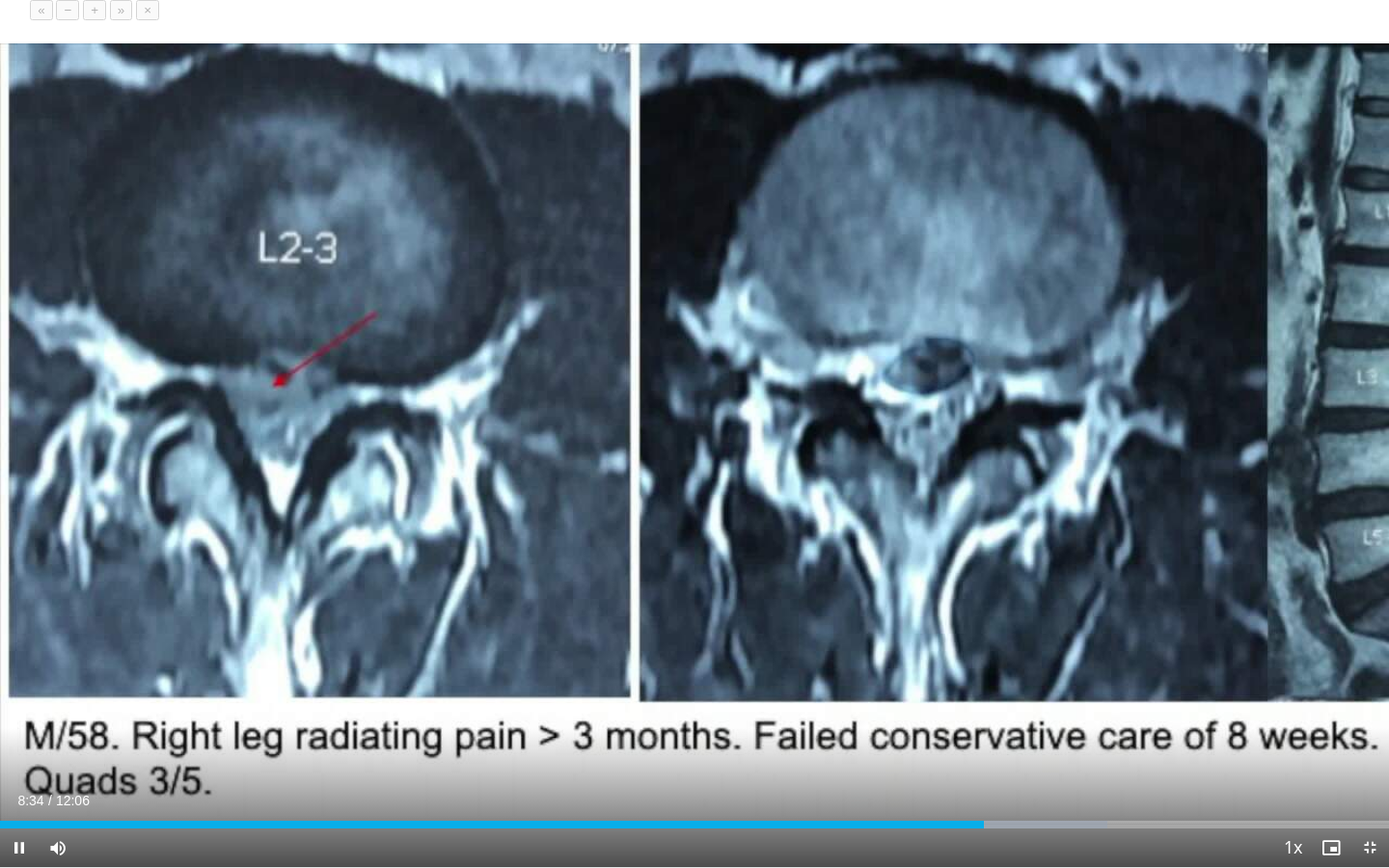 click on "Current Time  8:34 / Duration  12:06 Pause Skip Backward Skip Forward Mute 9% Loaded :  79.71% 08:34 08:47 Stream Type  LIVE Seek to live, currently behind live LIVE   1x Playback Rate 0.5x 0.75x 1x , selected 1.25x 1.5x 1.75x 2x Chapters Chapters Descriptions descriptions off , selected Captions captions settings , opens captions settings dialog captions off , selected Audio Track en (Main) , selected Exit Fullscreen Enable picture-in-picture mode" at bounding box center [694, 848] 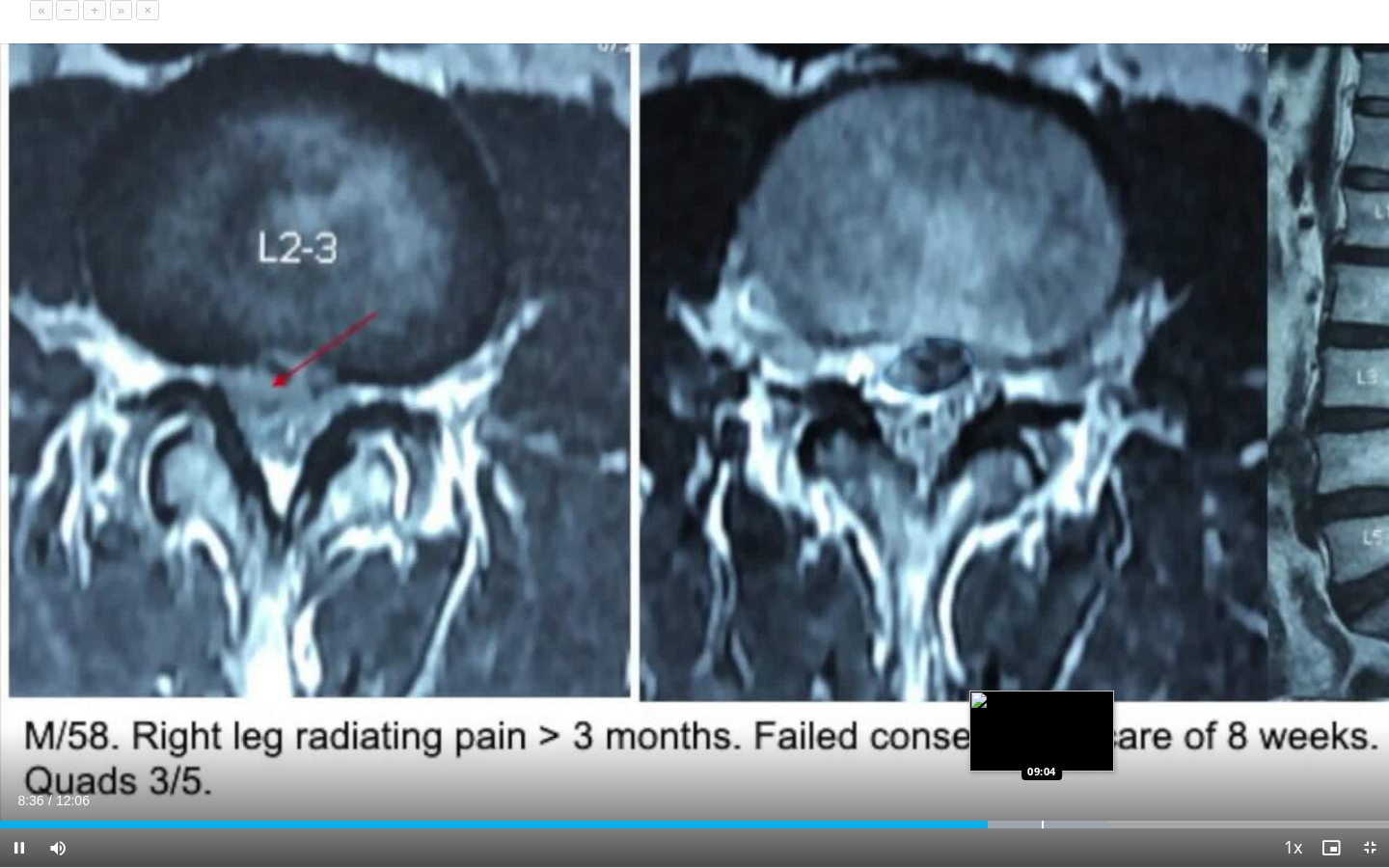 click at bounding box center [1043, 825] 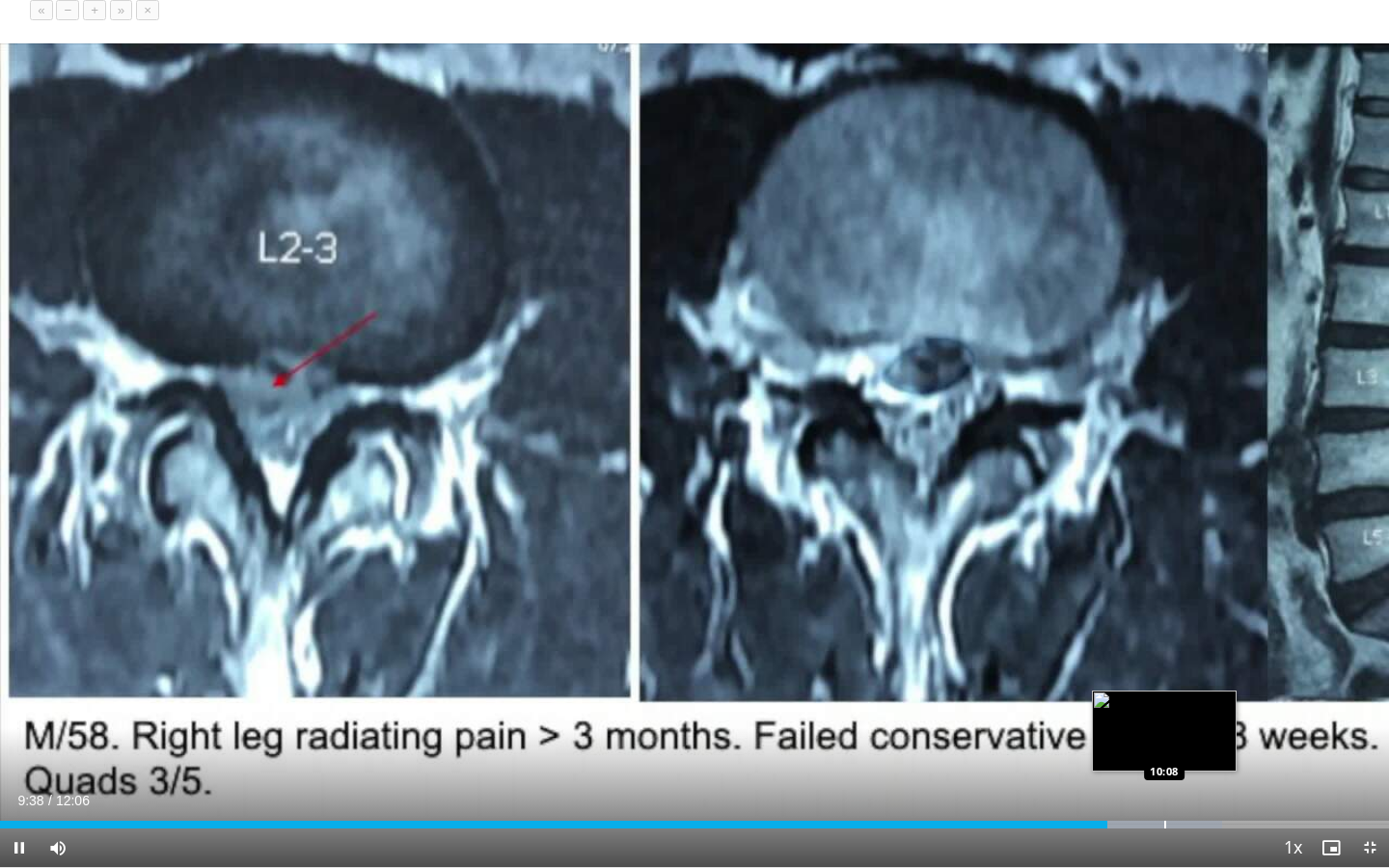 click at bounding box center [1165, 825] 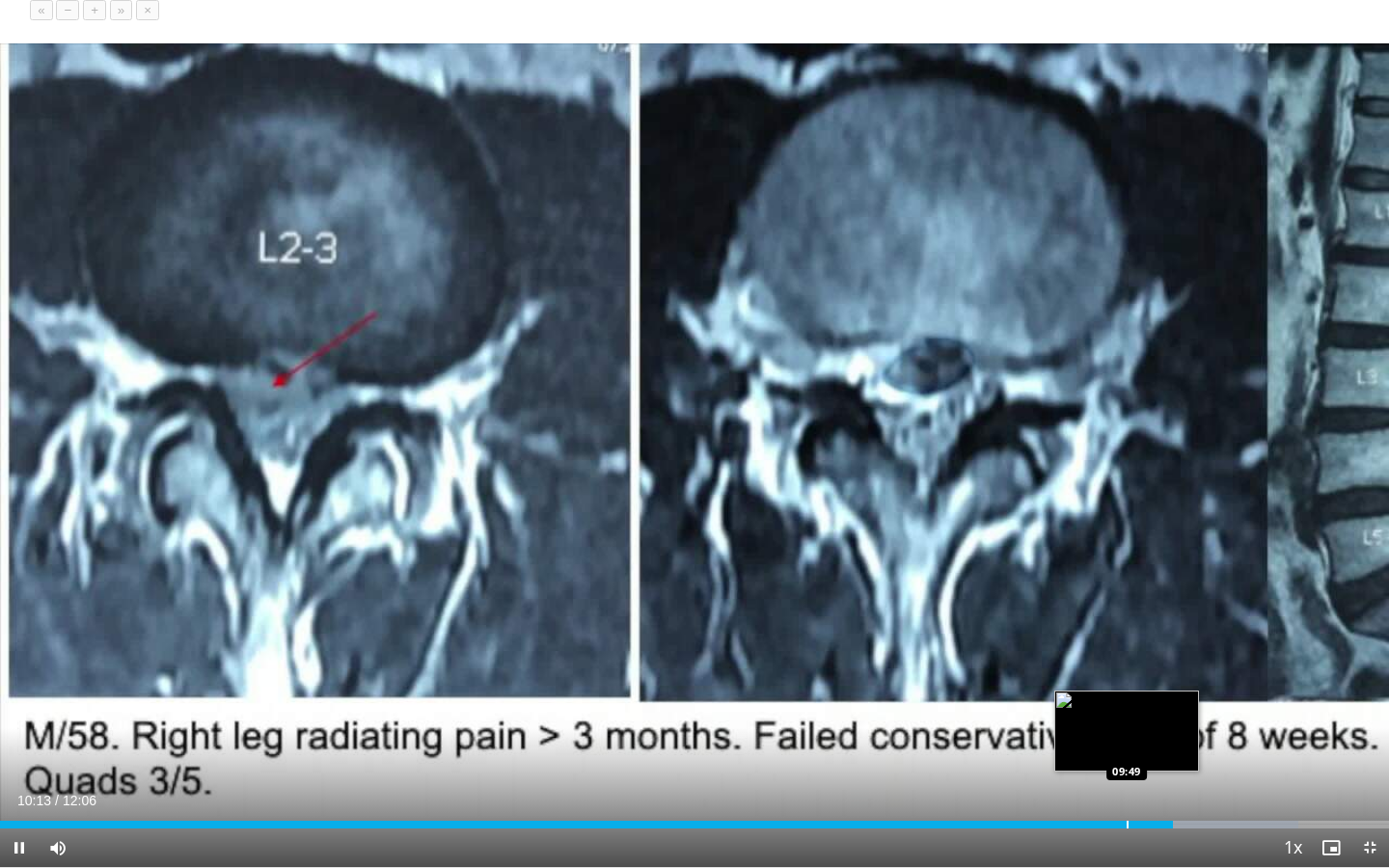 click at bounding box center [1128, 825] 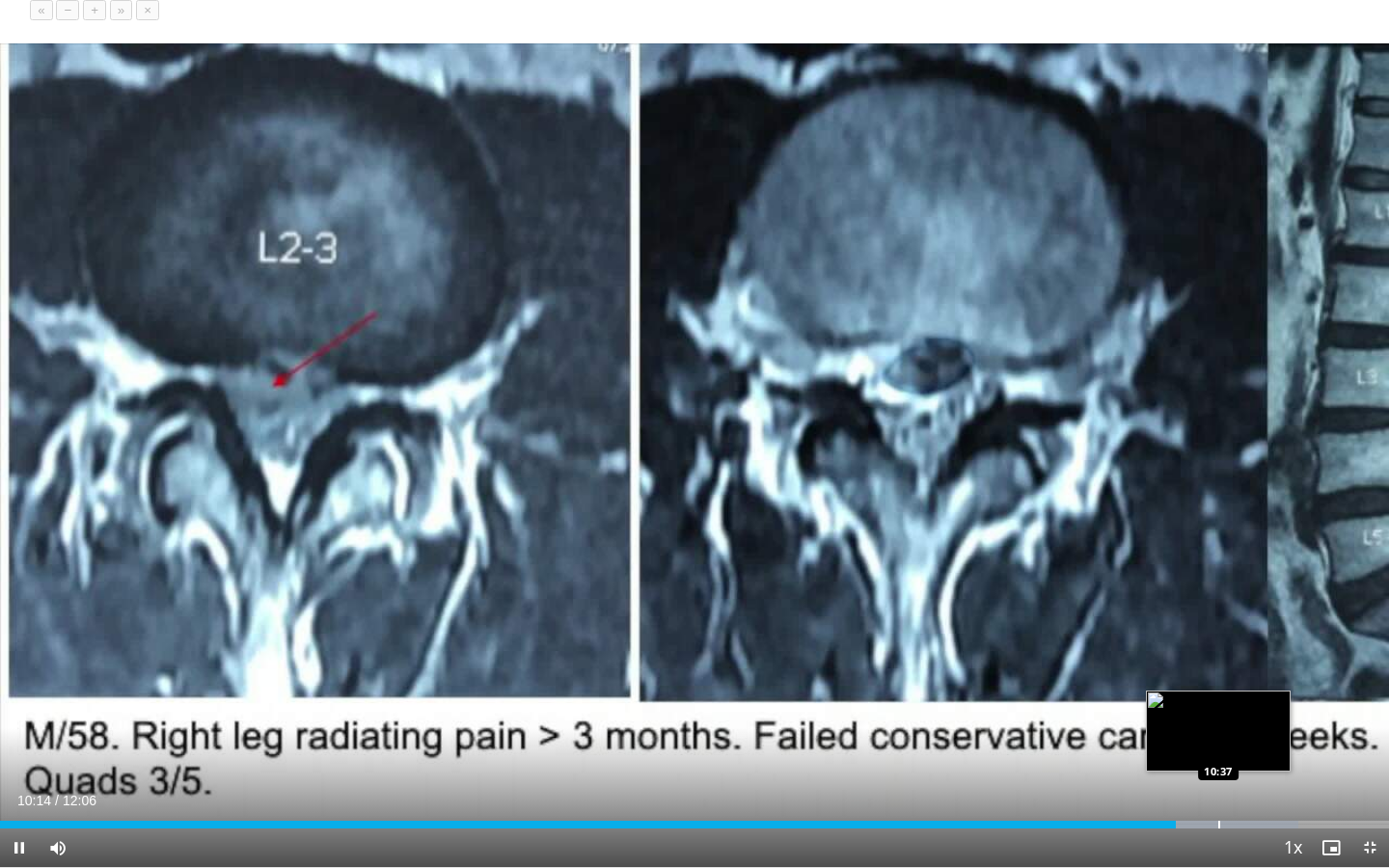 click at bounding box center (1219, 825) 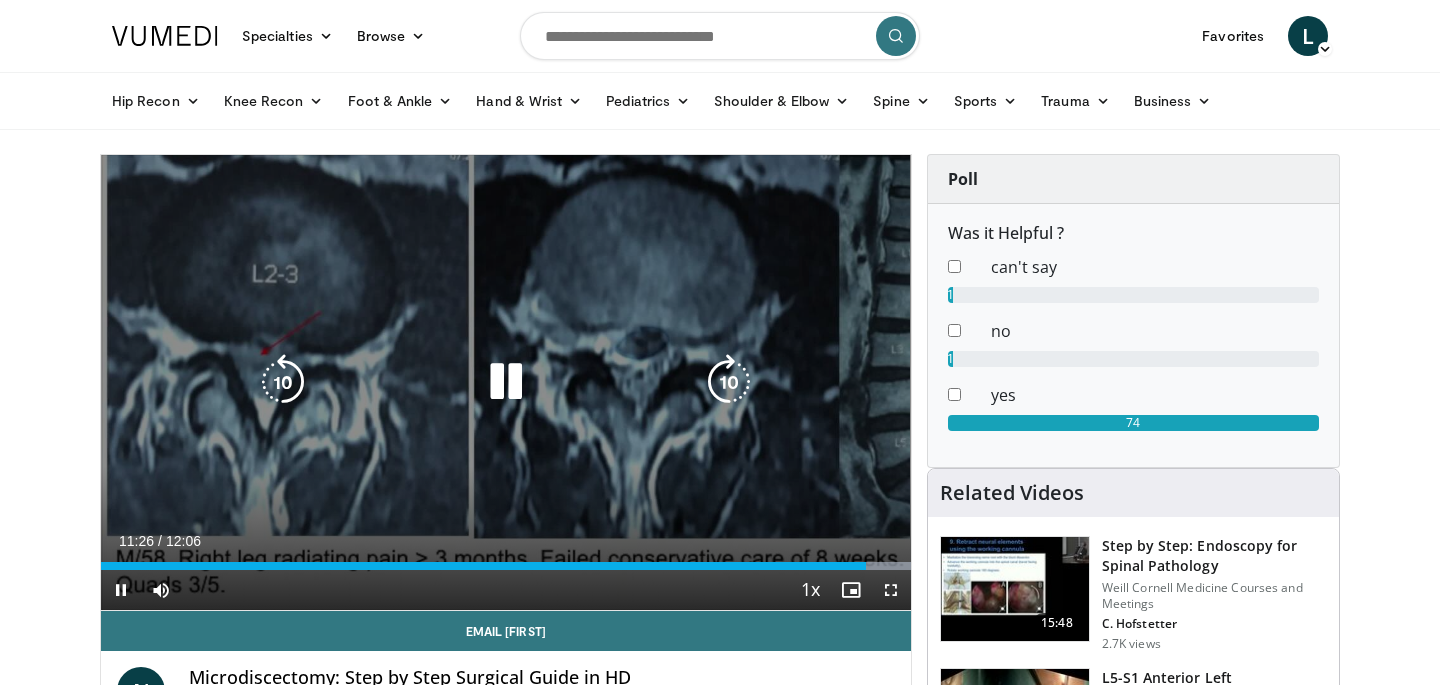 click at bounding box center [506, 382] 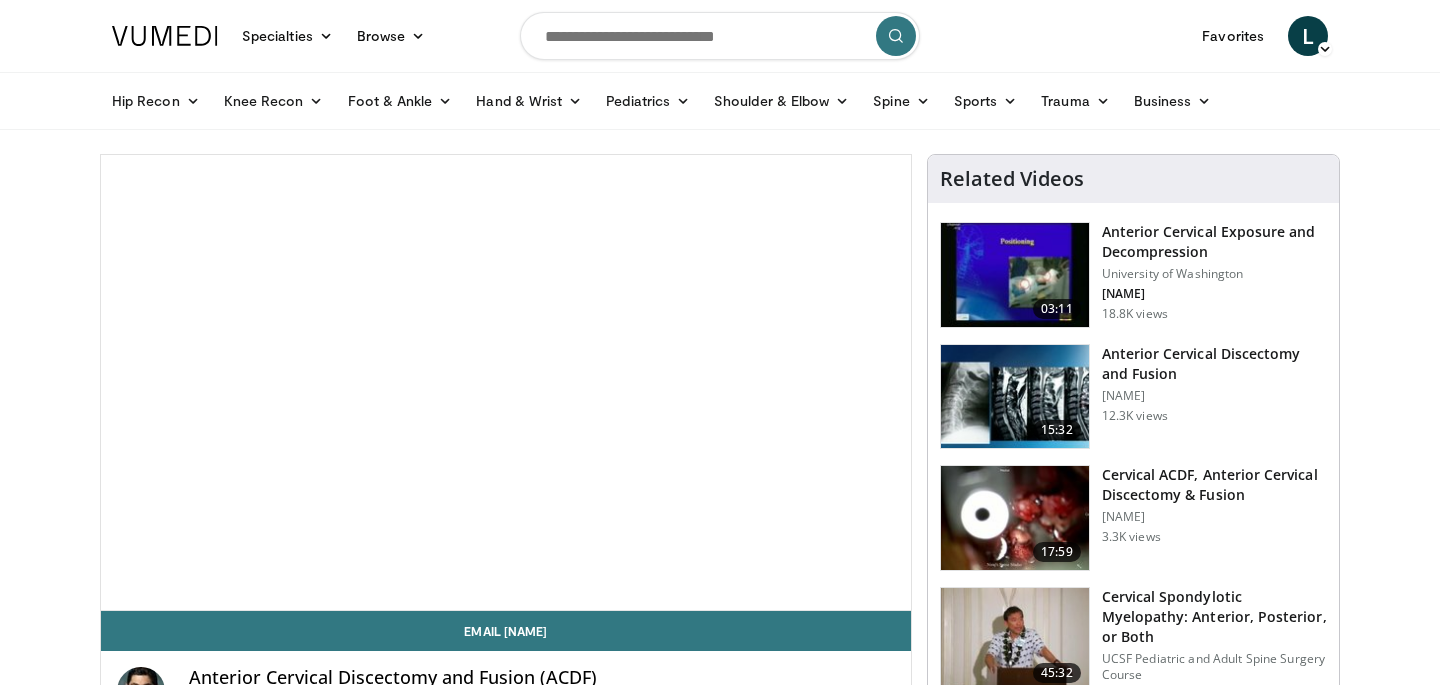 scroll, scrollTop: 0, scrollLeft: 0, axis: both 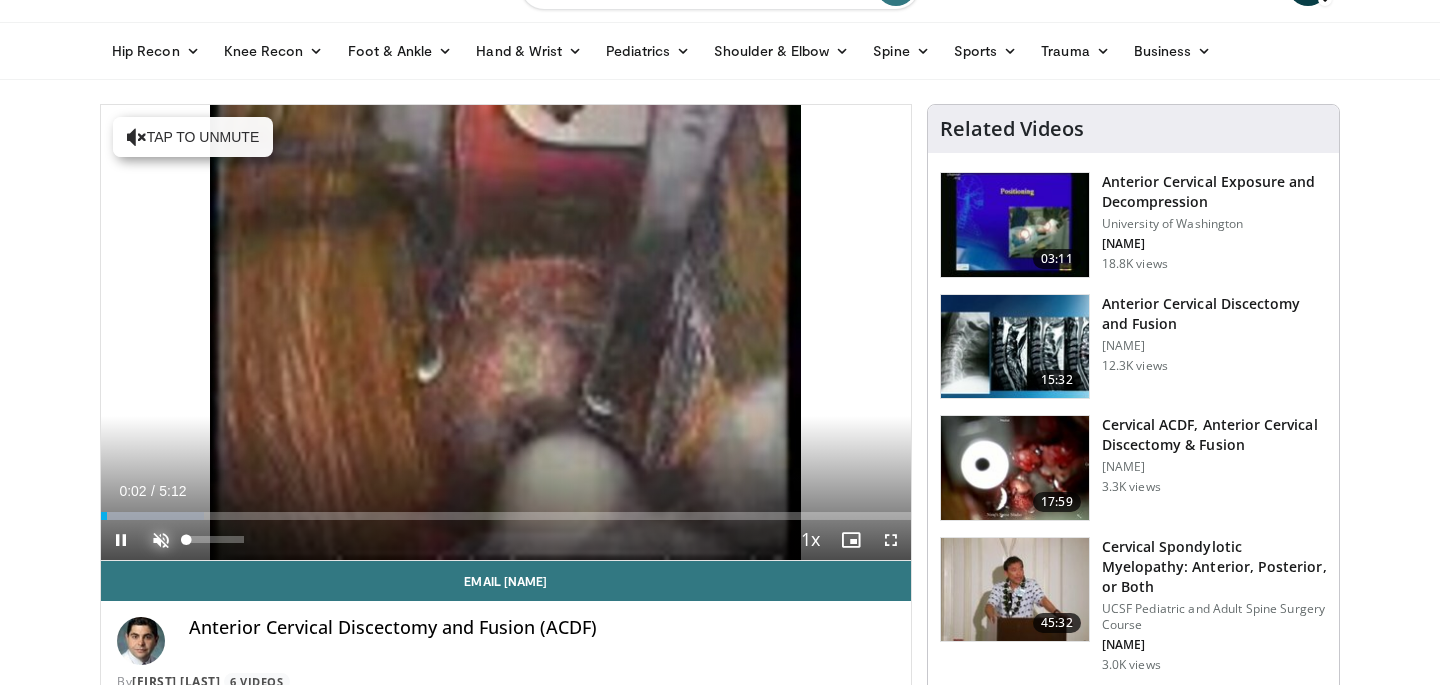 click at bounding box center [161, 540] 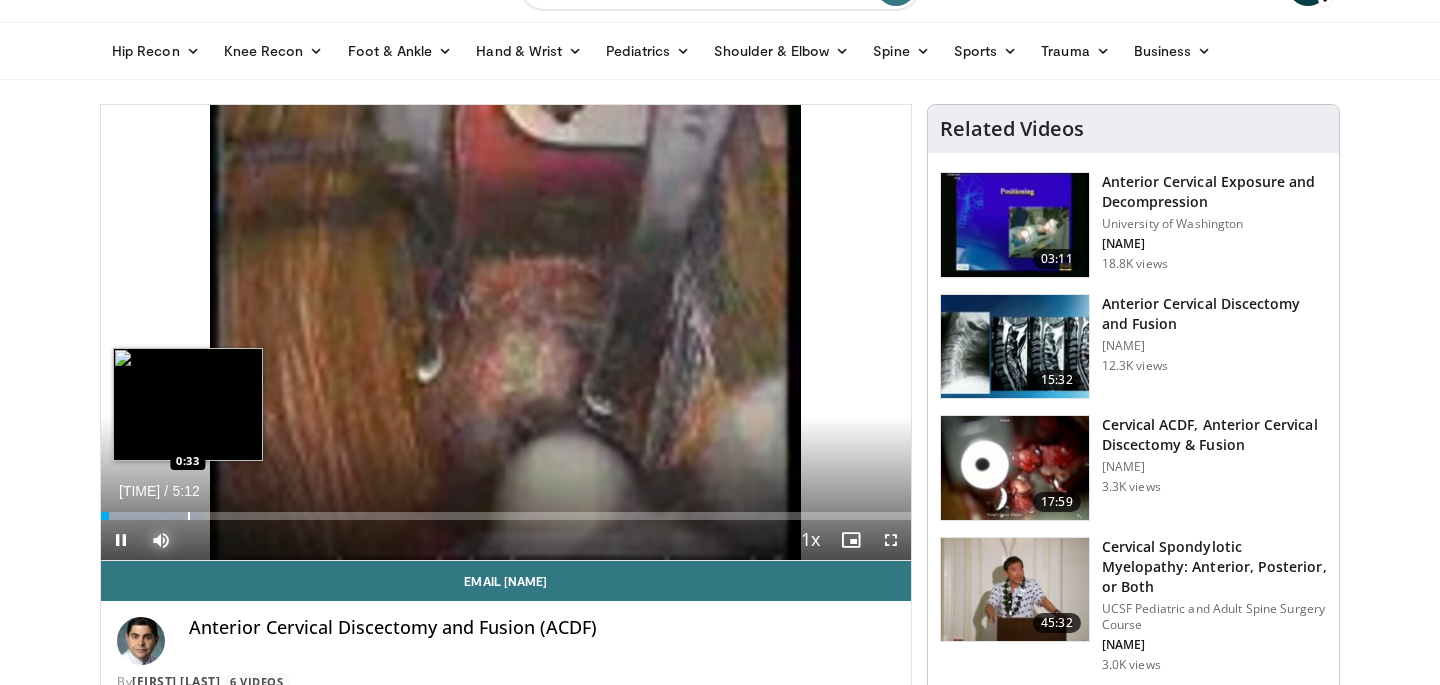 click on "Loaded :  12.76% 0:03 0:33" at bounding box center [506, 510] 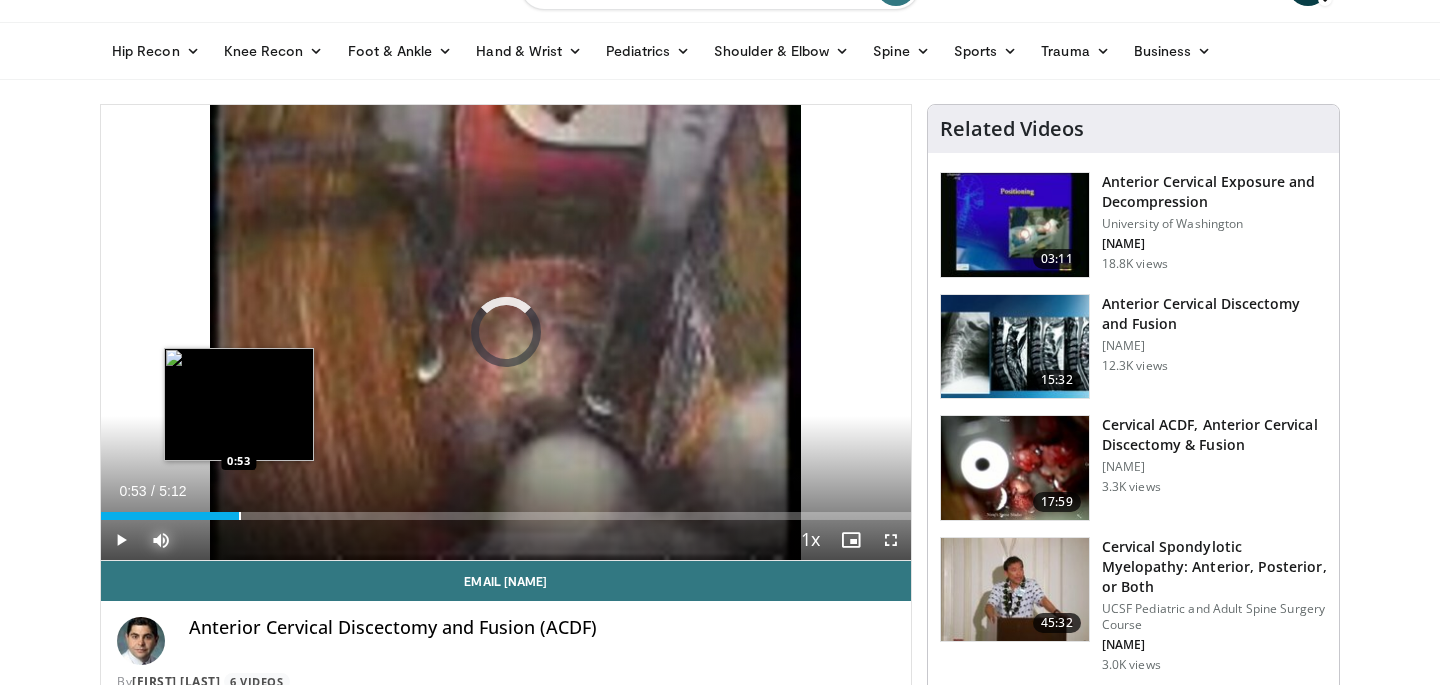 click on "Loaded :  12.76% 0:52 0:53" at bounding box center (506, 510) 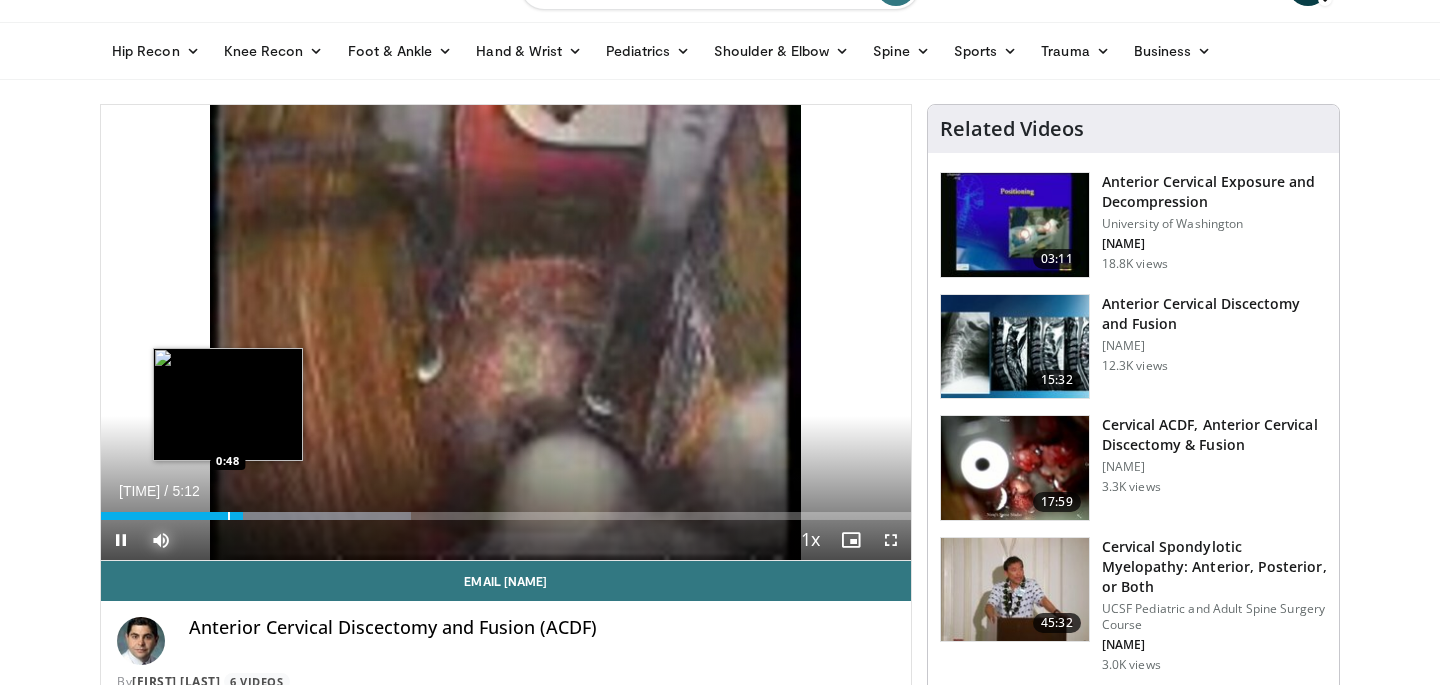 click at bounding box center (229, 516) 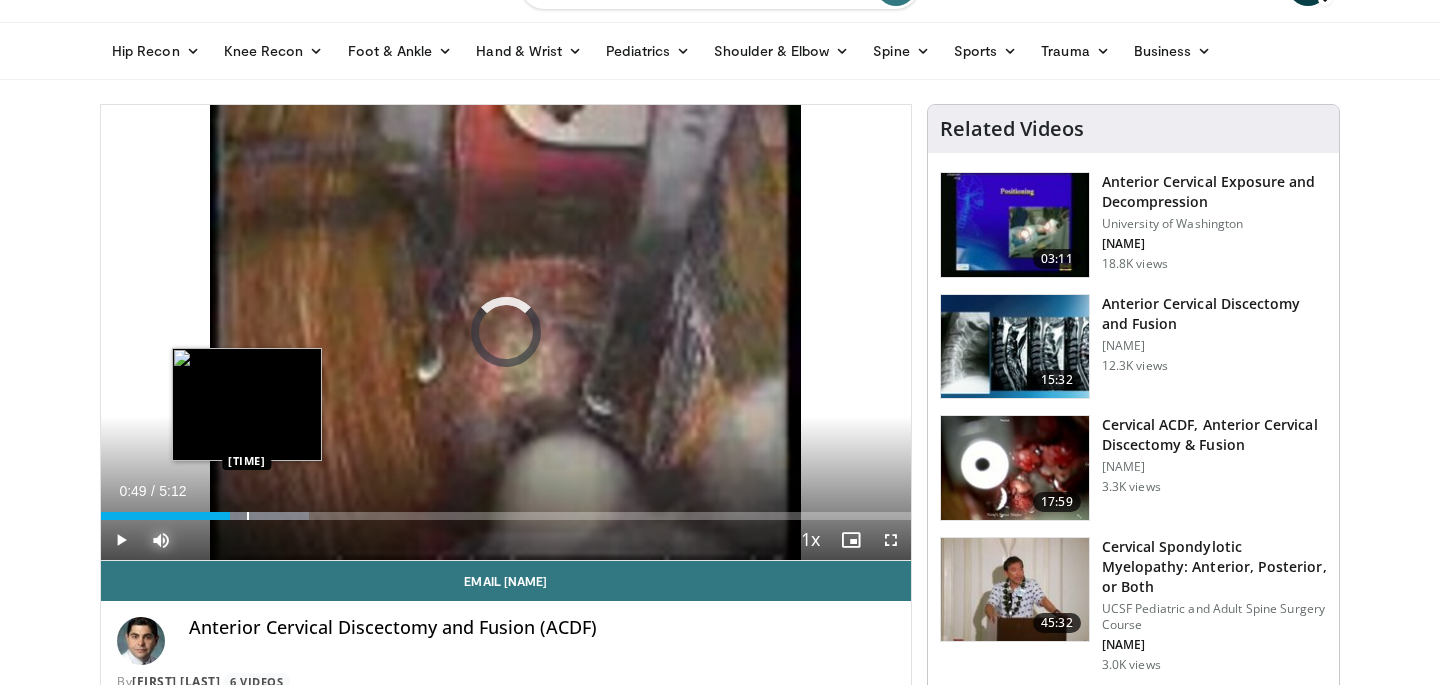 click at bounding box center [248, 516] 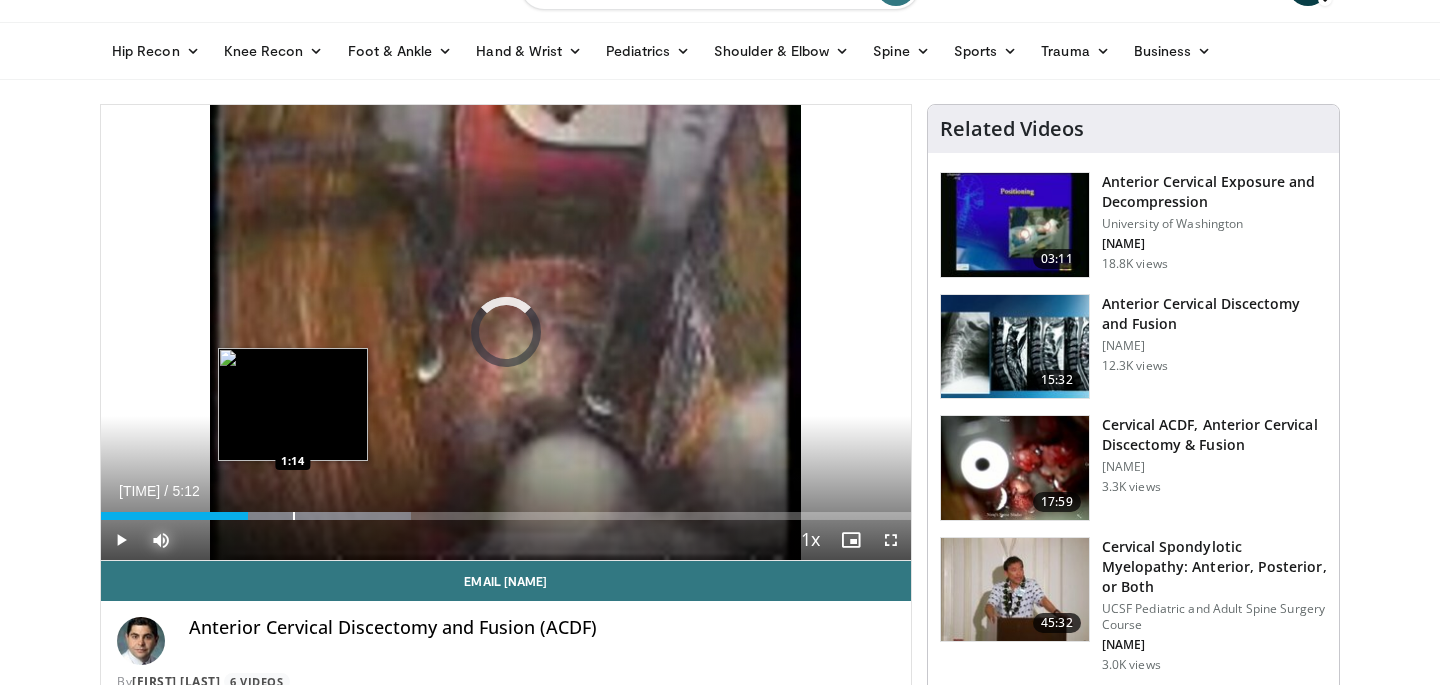 click at bounding box center (294, 516) 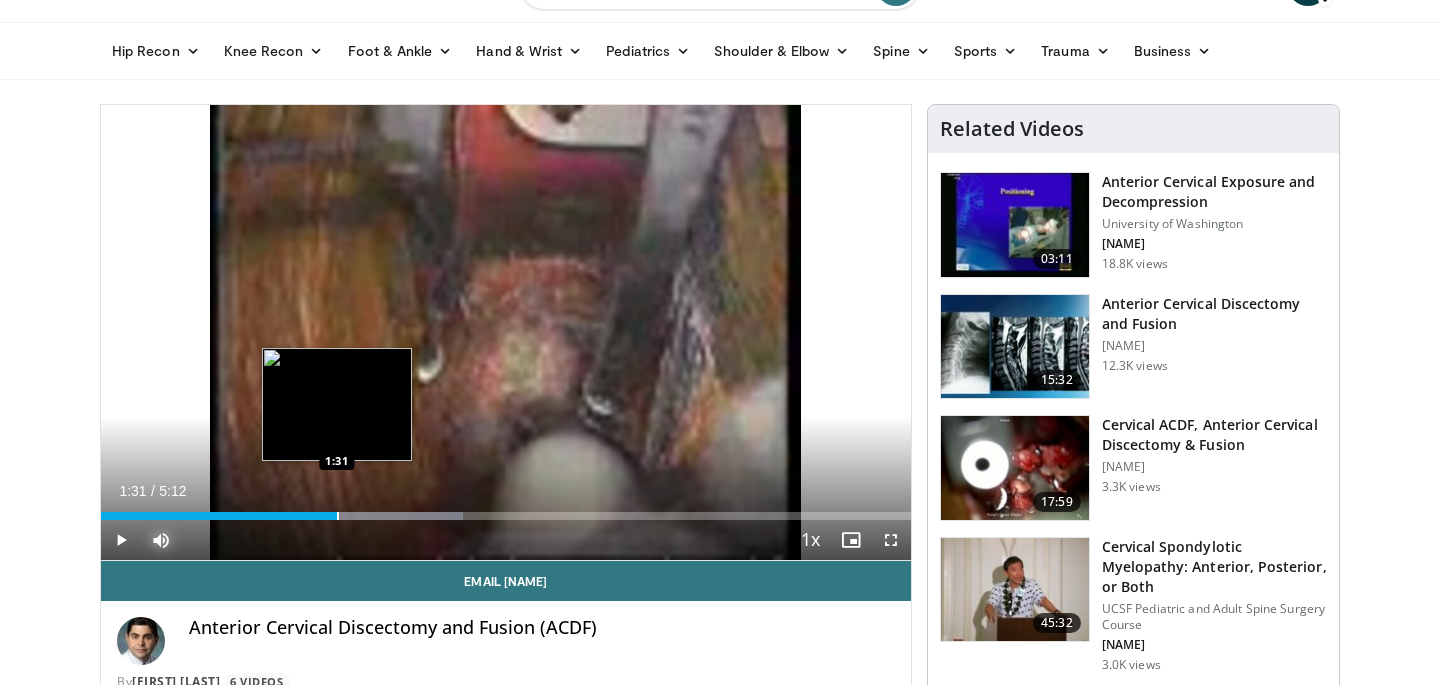 click at bounding box center (338, 516) 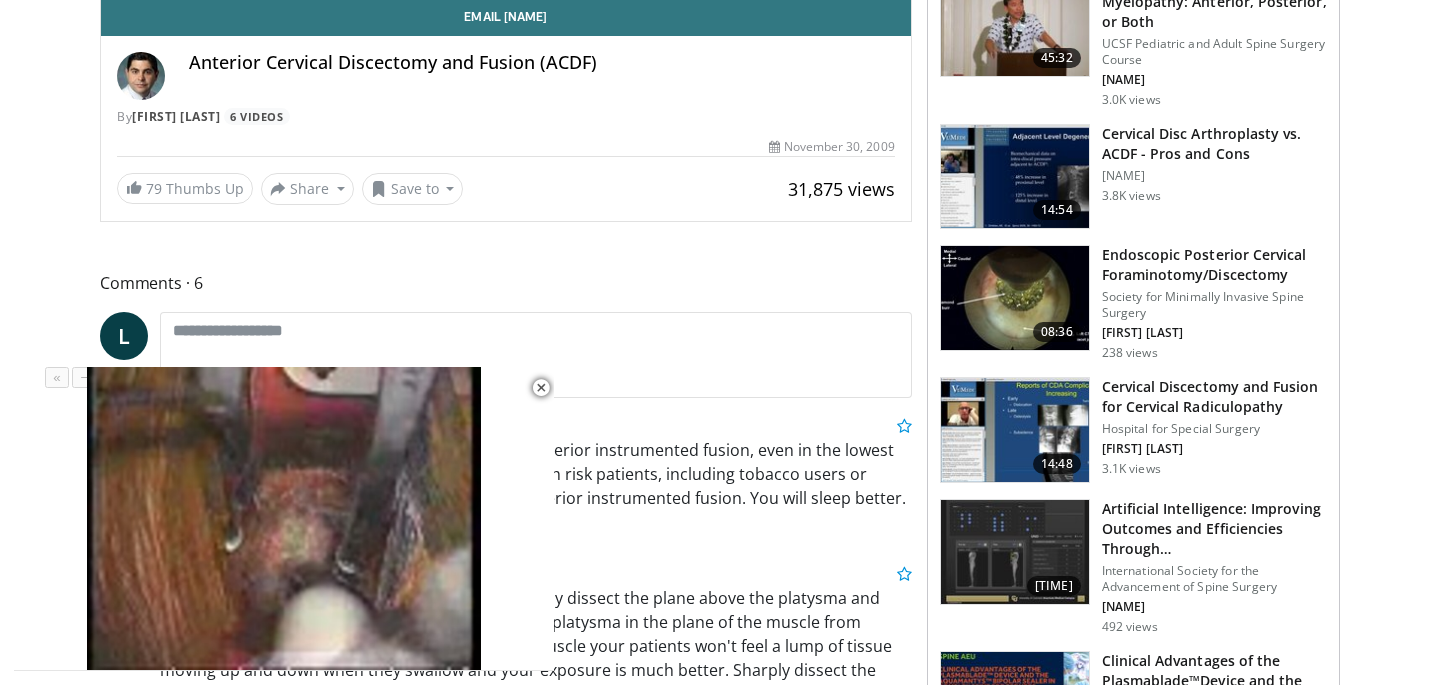 scroll, scrollTop: 623, scrollLeft: 0, axis: vertical 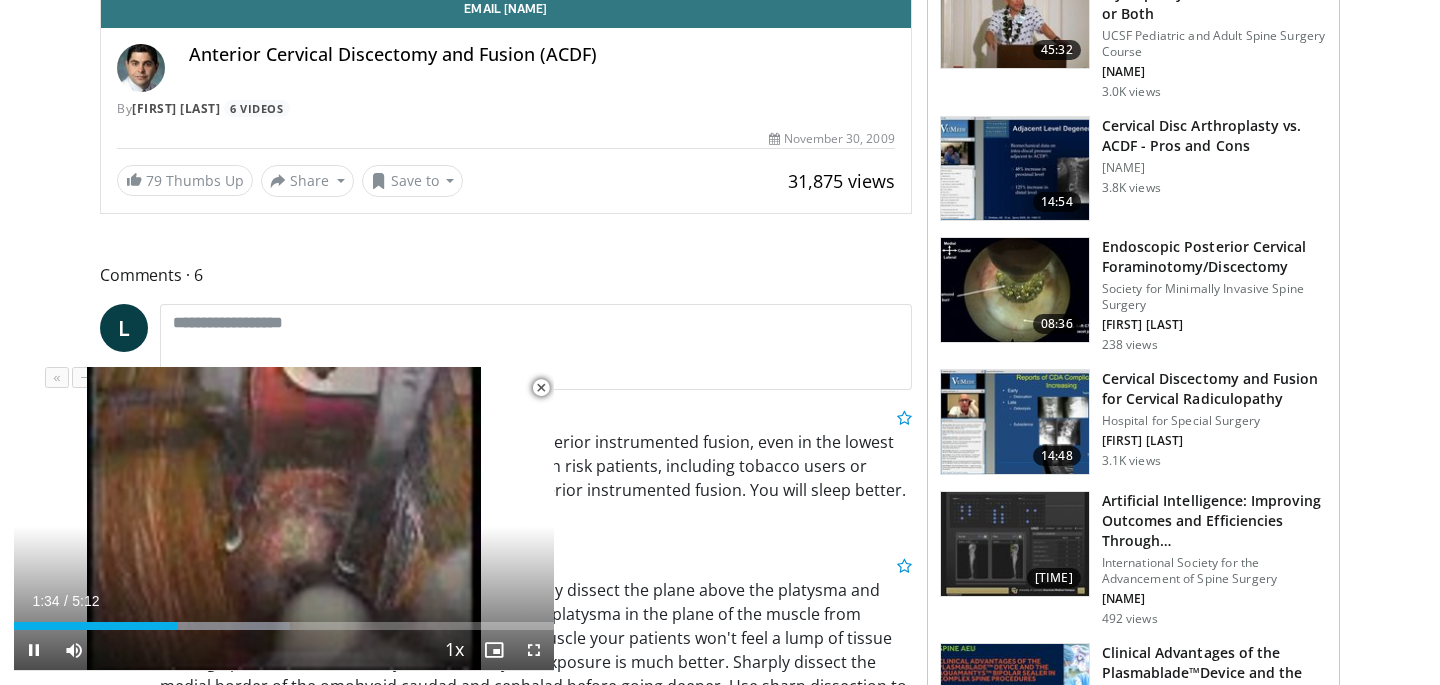 click at bounding box center (541, 388) 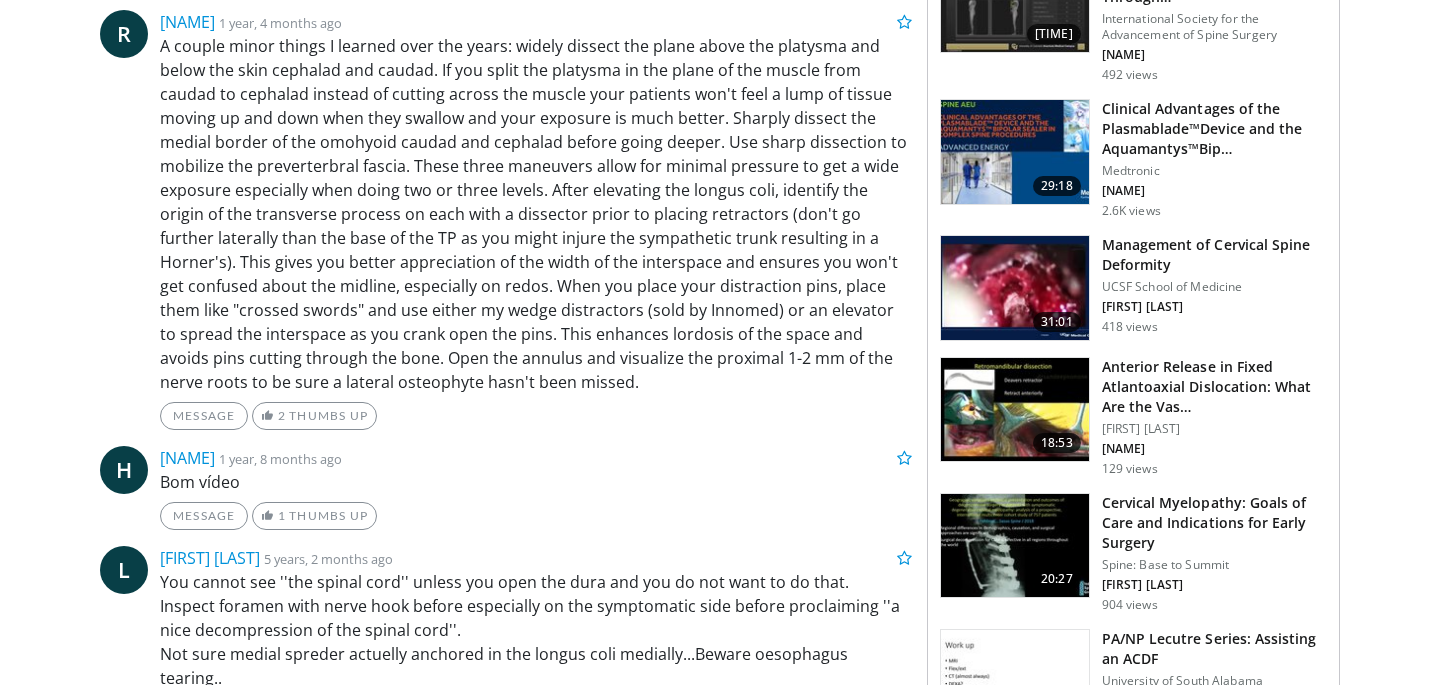 scroll, scrollTop: 1173, scrollLeft: 0, axis: vertical 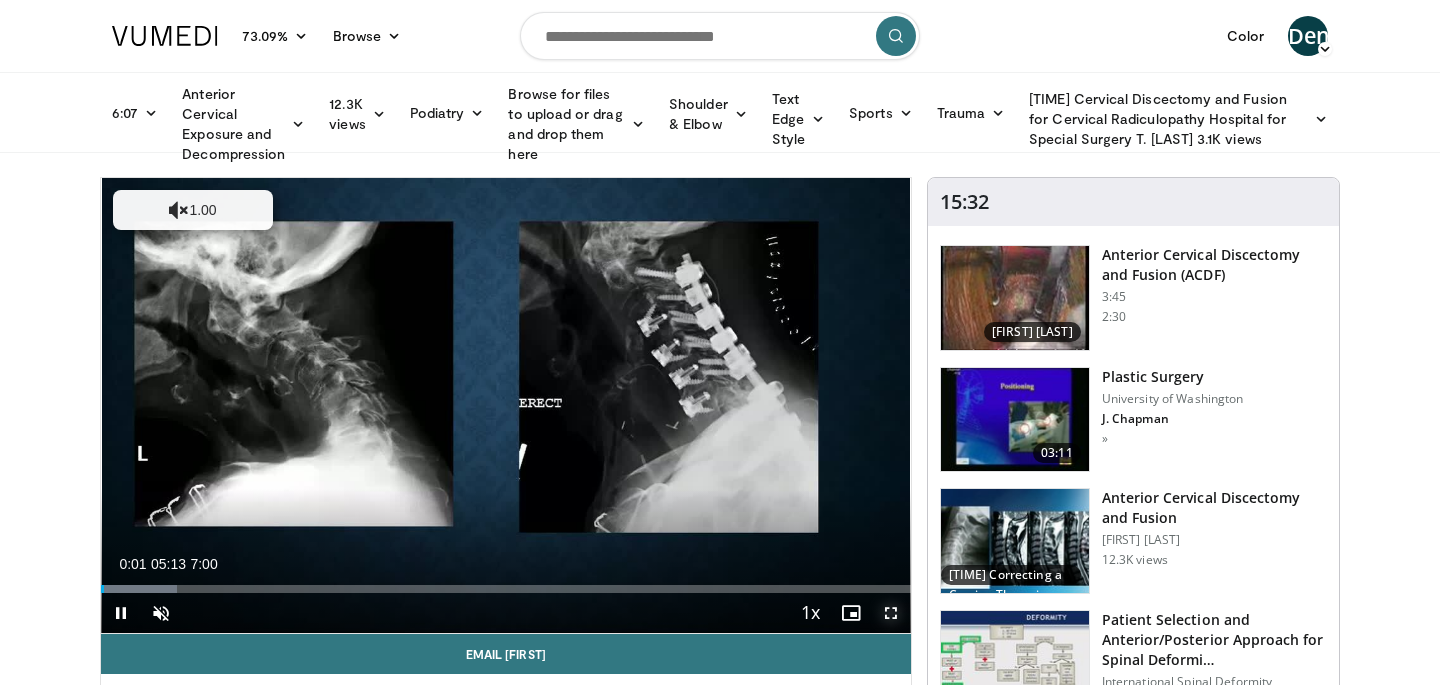 click at bounding box center [891, 613] 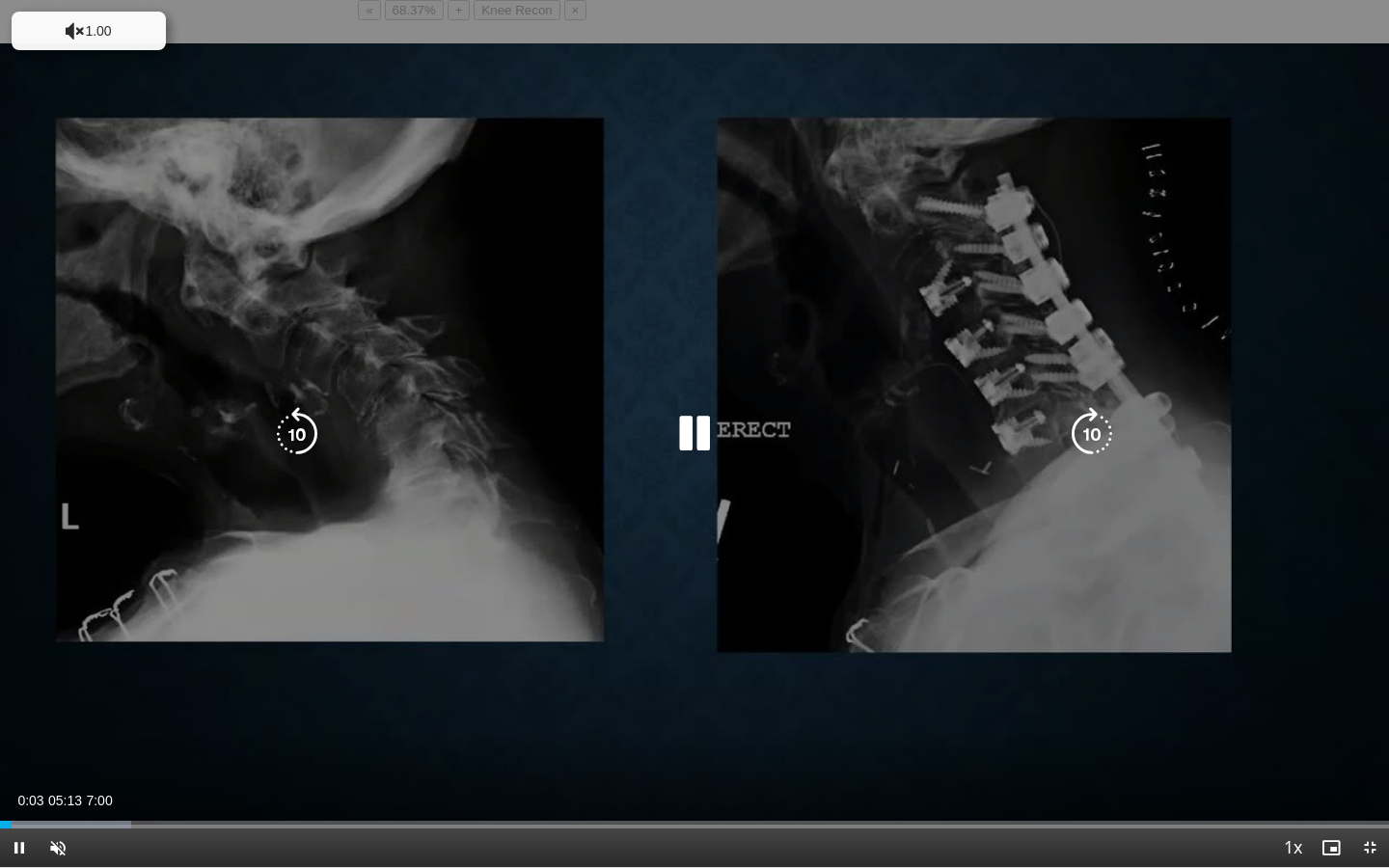 click on "Tap to unmute" at bounding box center [89, 31] 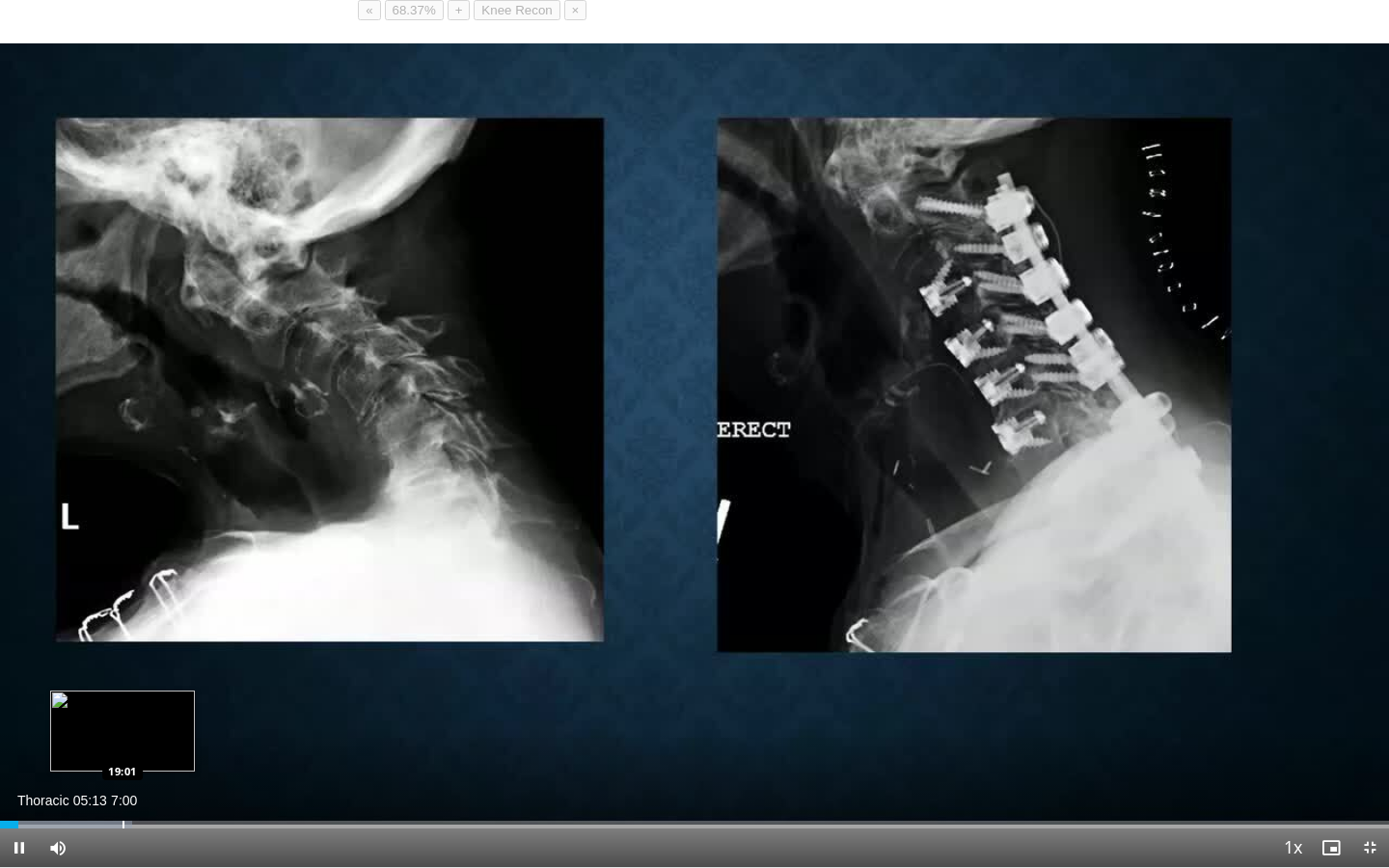 click on "Loaded :  9.52% 0:05 0:37" at bounding box center [694, 819] 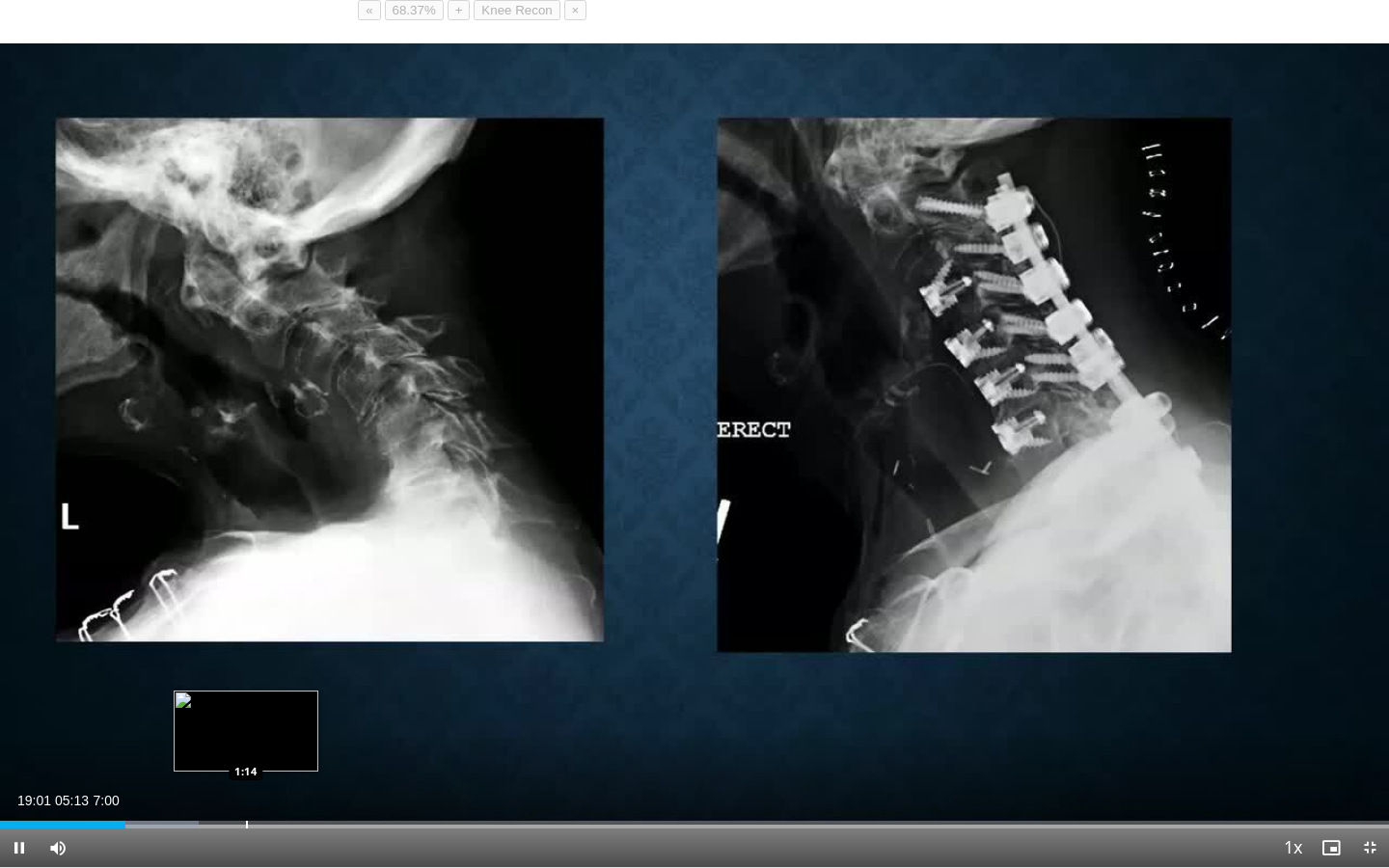 click at bounding box center (247, 825) 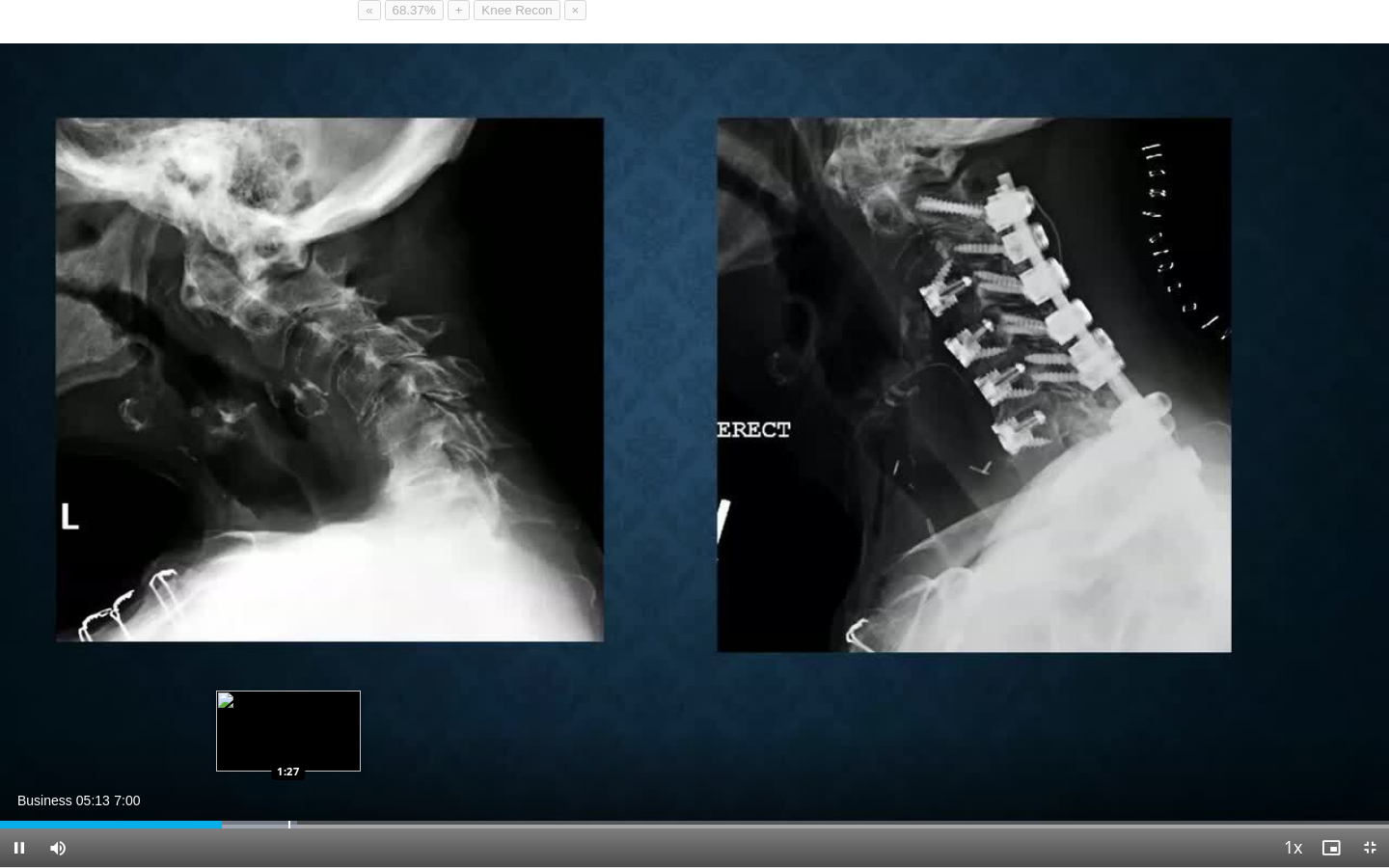 click at bounding box center (289, 825) 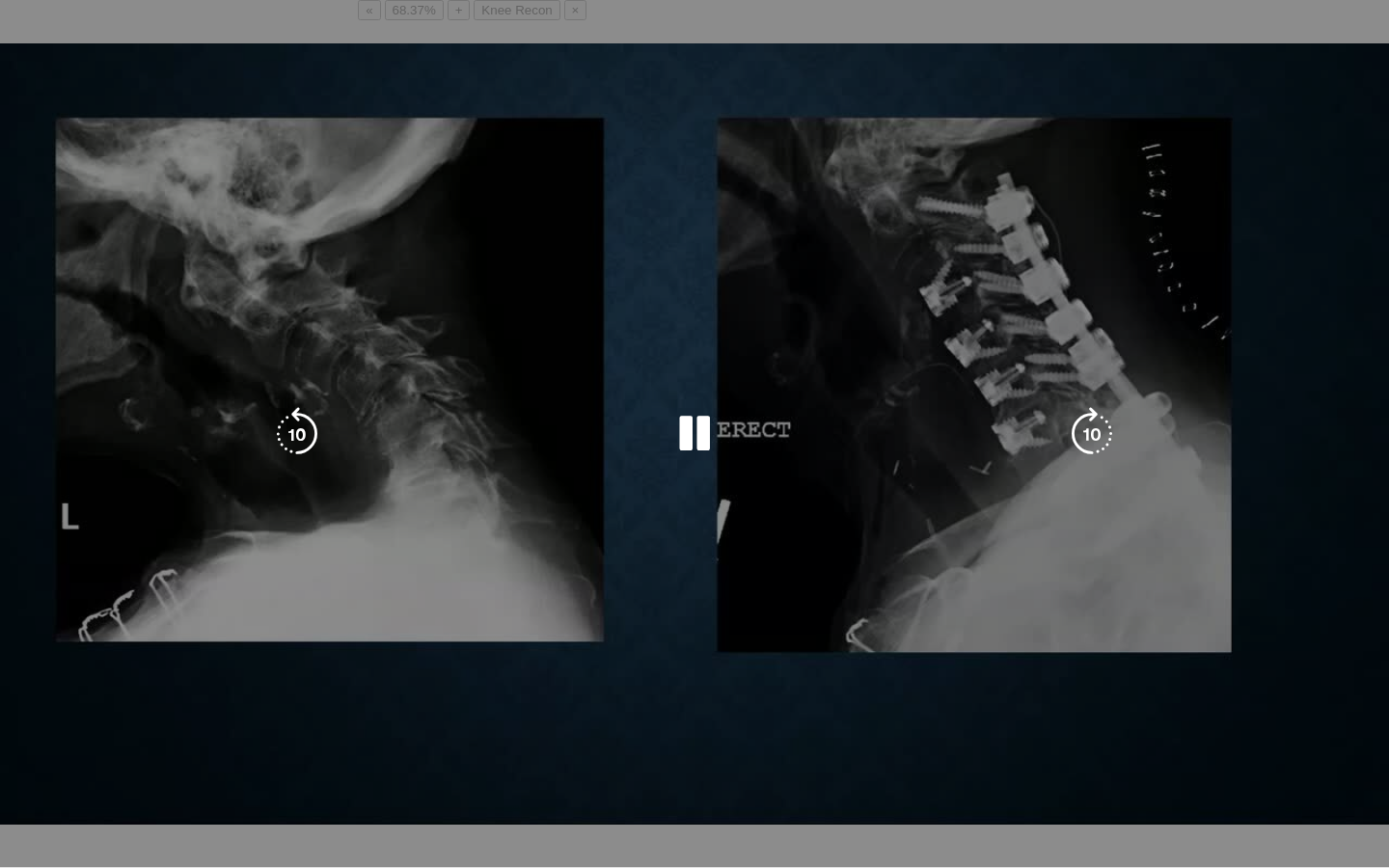click on "10 seconds
Tap to unmute" at bounding box center (694, 433) 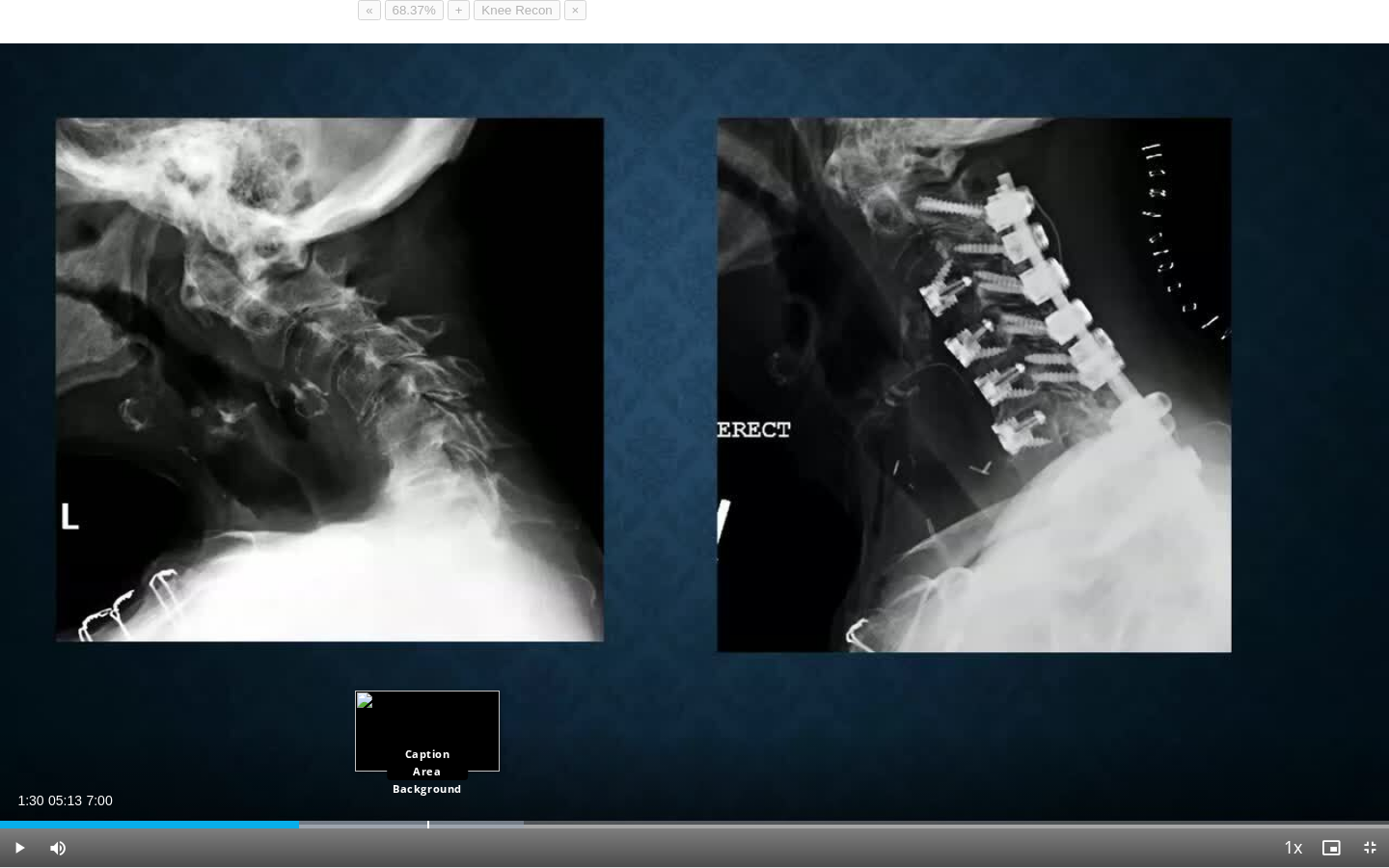 click at bounding box center (428, 825) 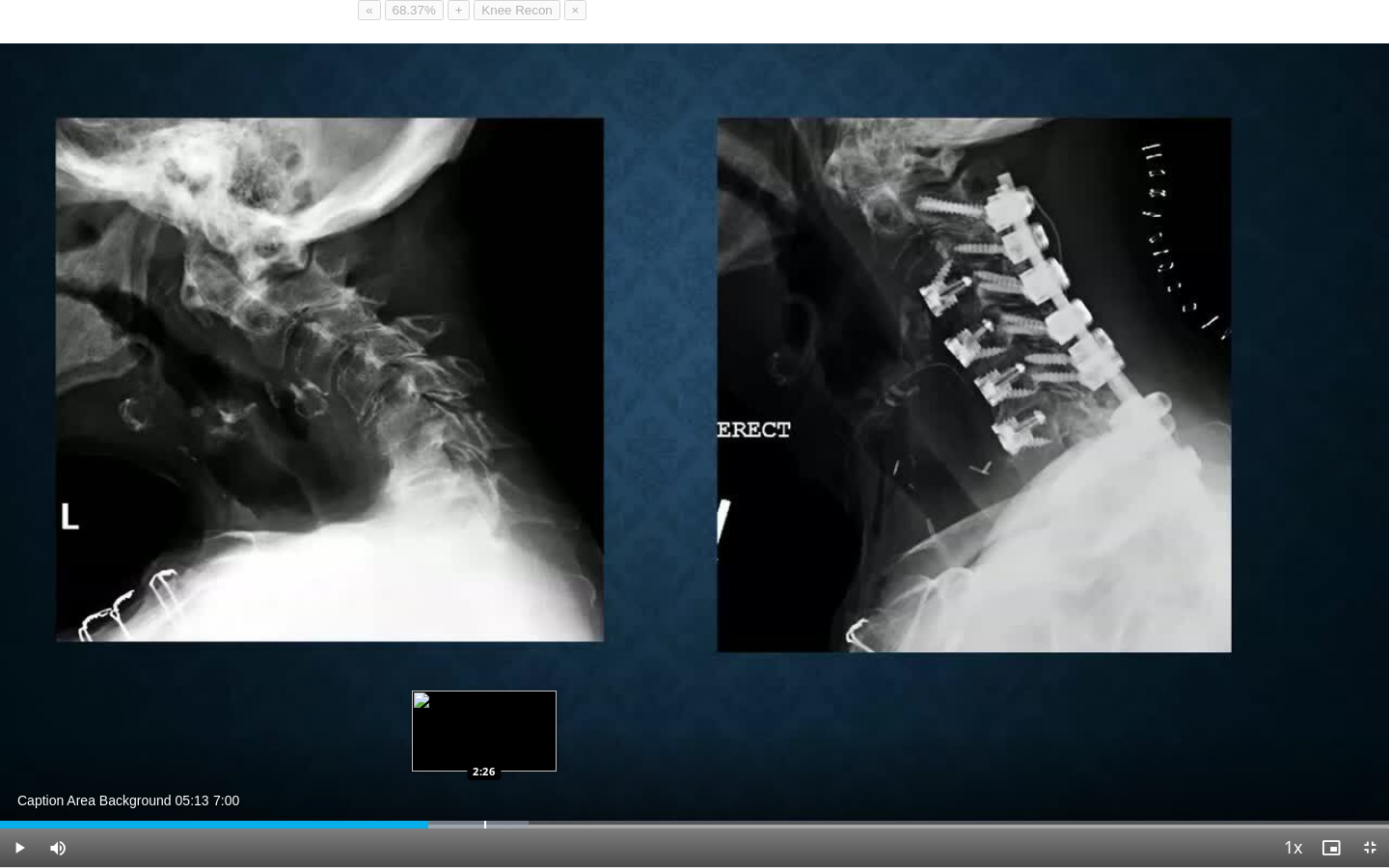 click at bounding box center (485, 825) 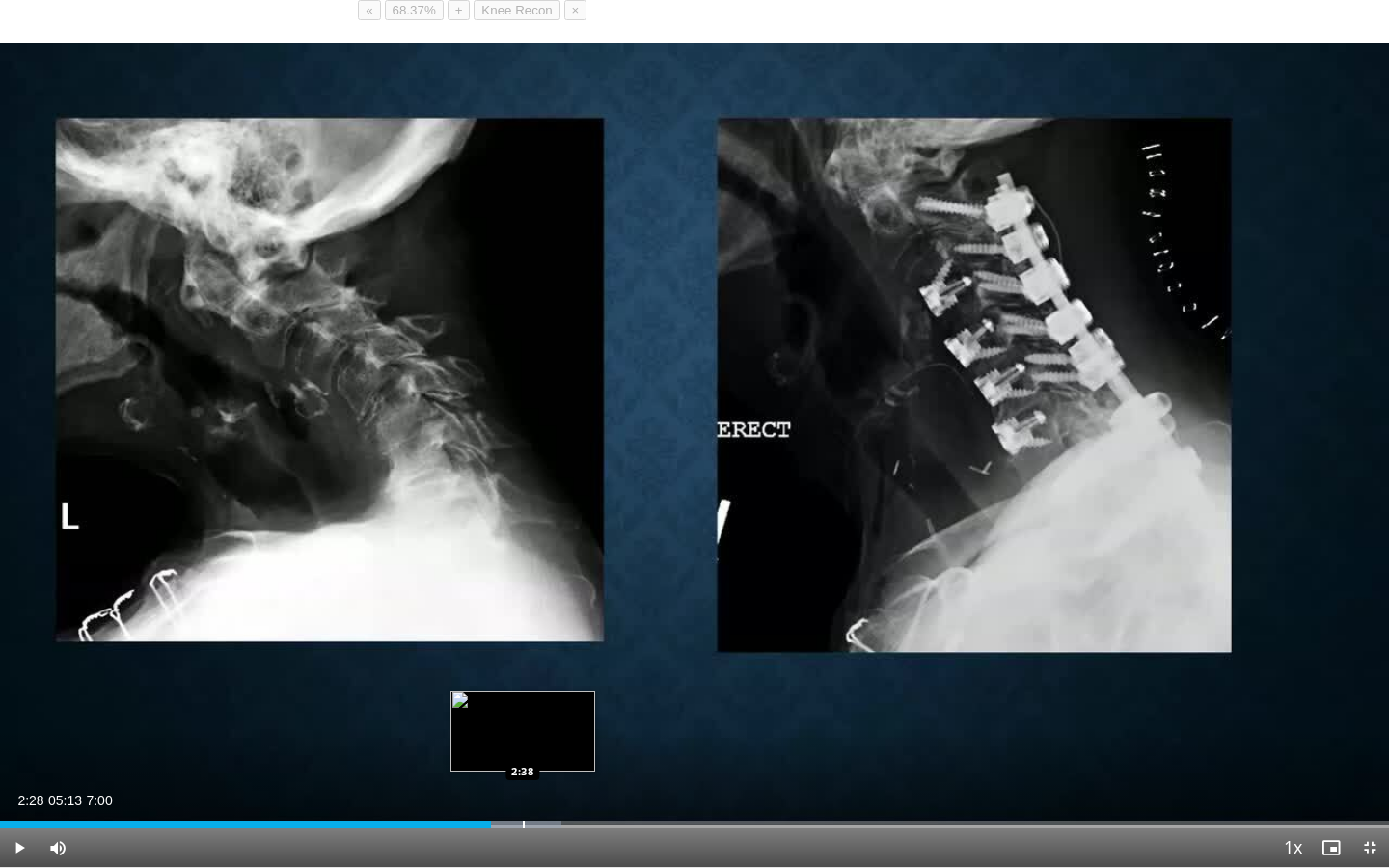 click at bounding box center [524, 825] 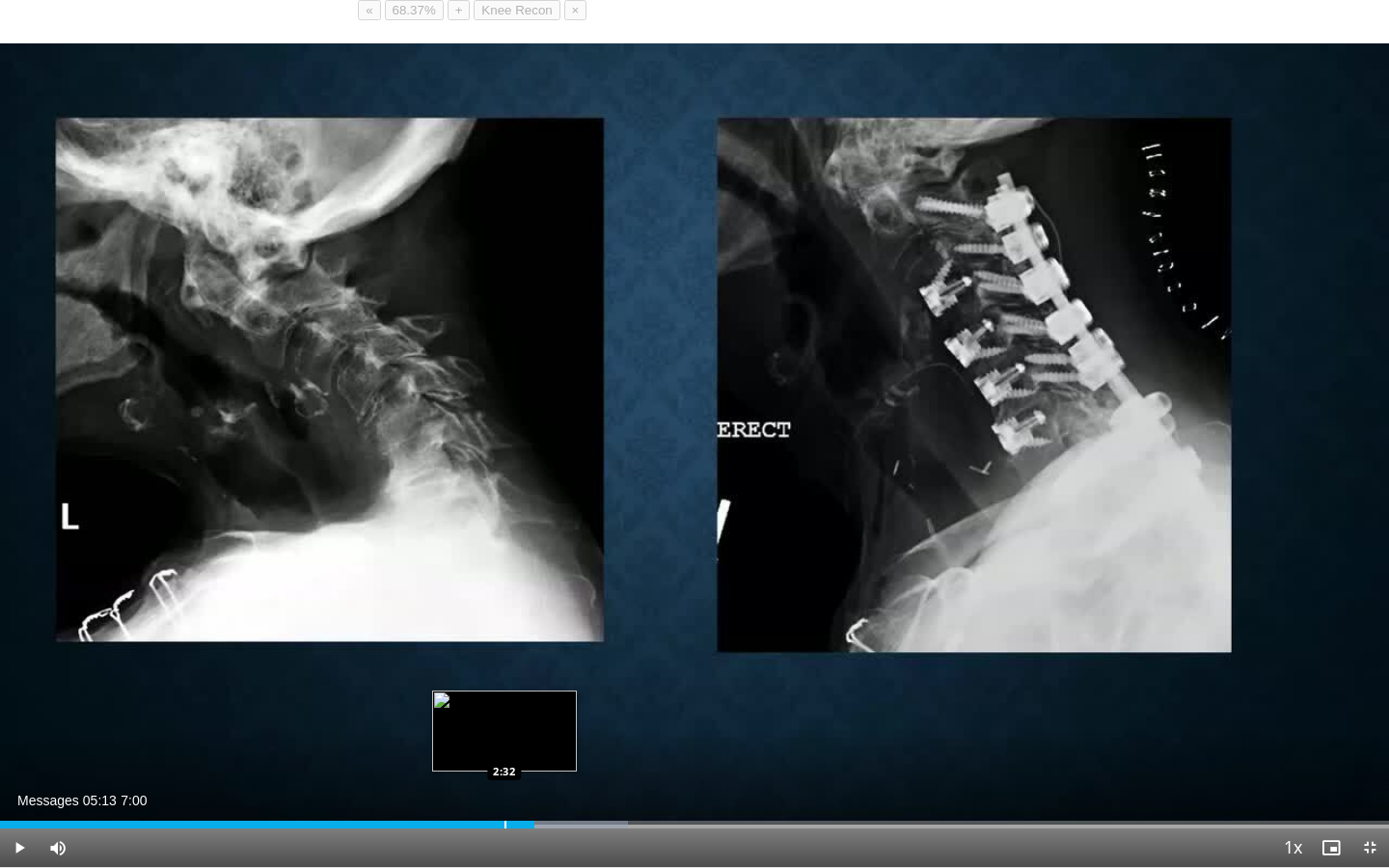 click on "Loaded :  45.21% 2:41 2:32" at bounding box center [694, 825] 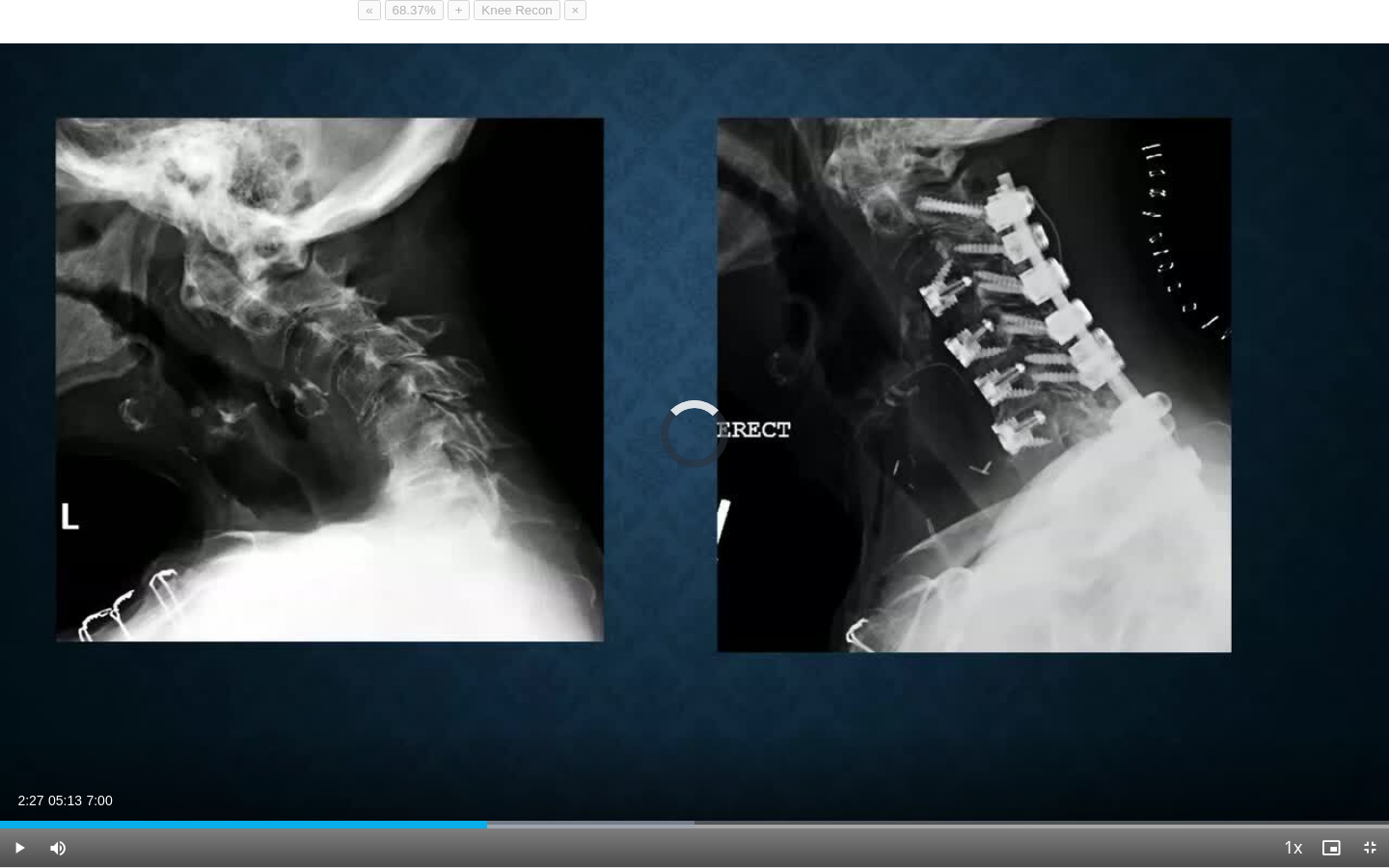 click on "Loaded :  49.97% 2:23 2:23" at bounding box center (694, 825) 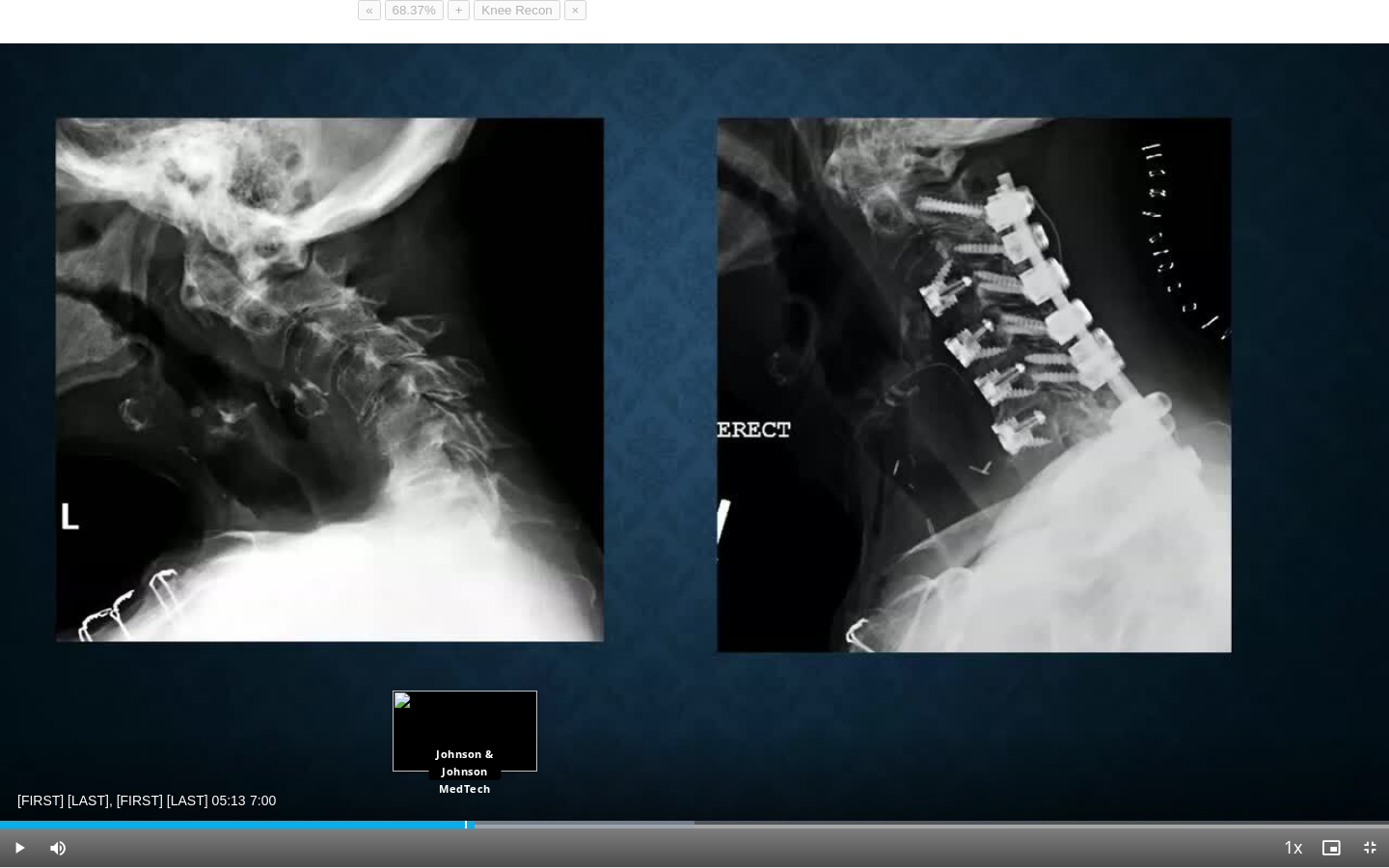 click at bounding box center [466, 825] 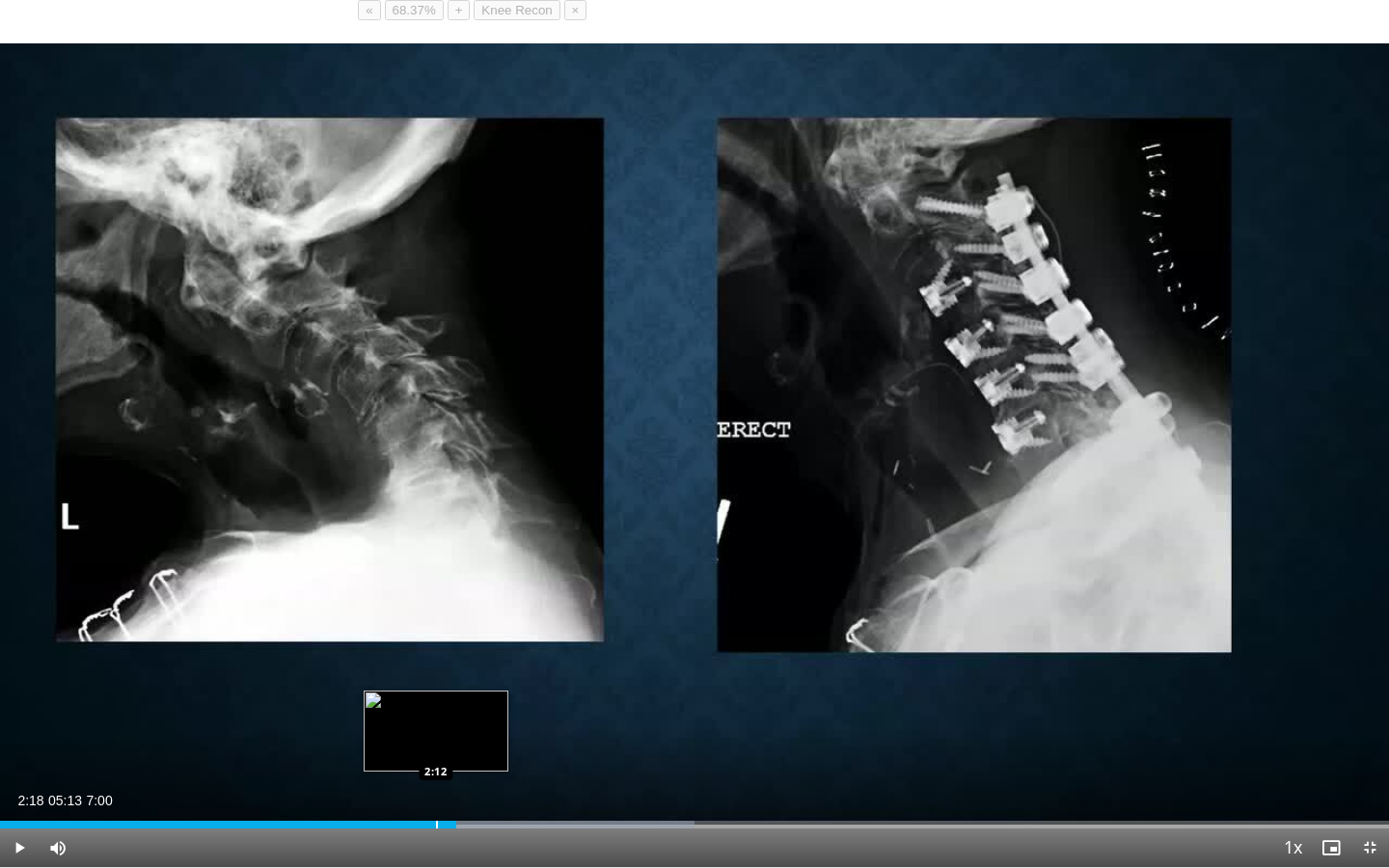 click on "Loaded :  49.97% 2:18 2:12" at bounding box center (694, 819) 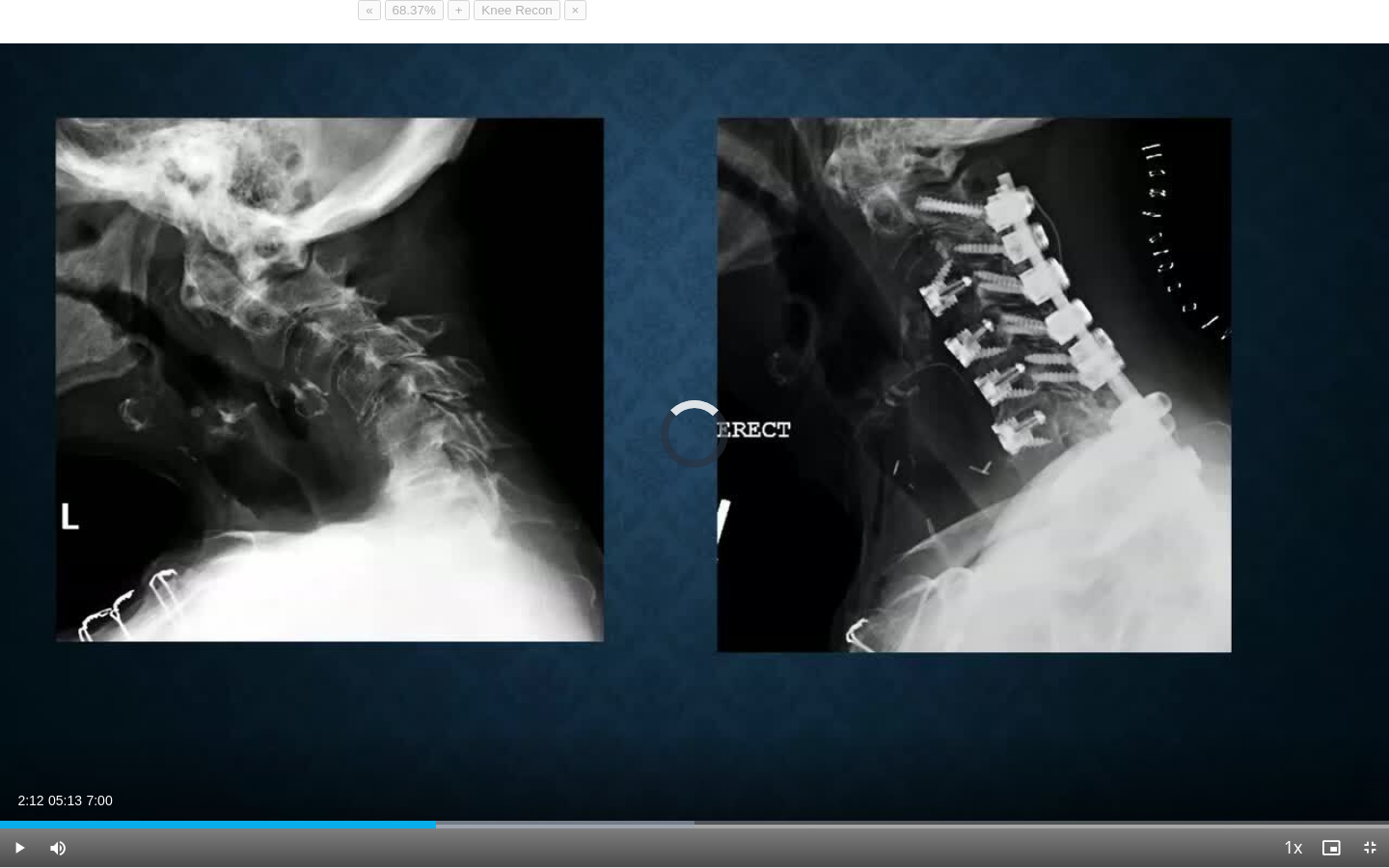 click on "Loaded :  49.97% 2:12 2:10" at bounding box center (694, 819) 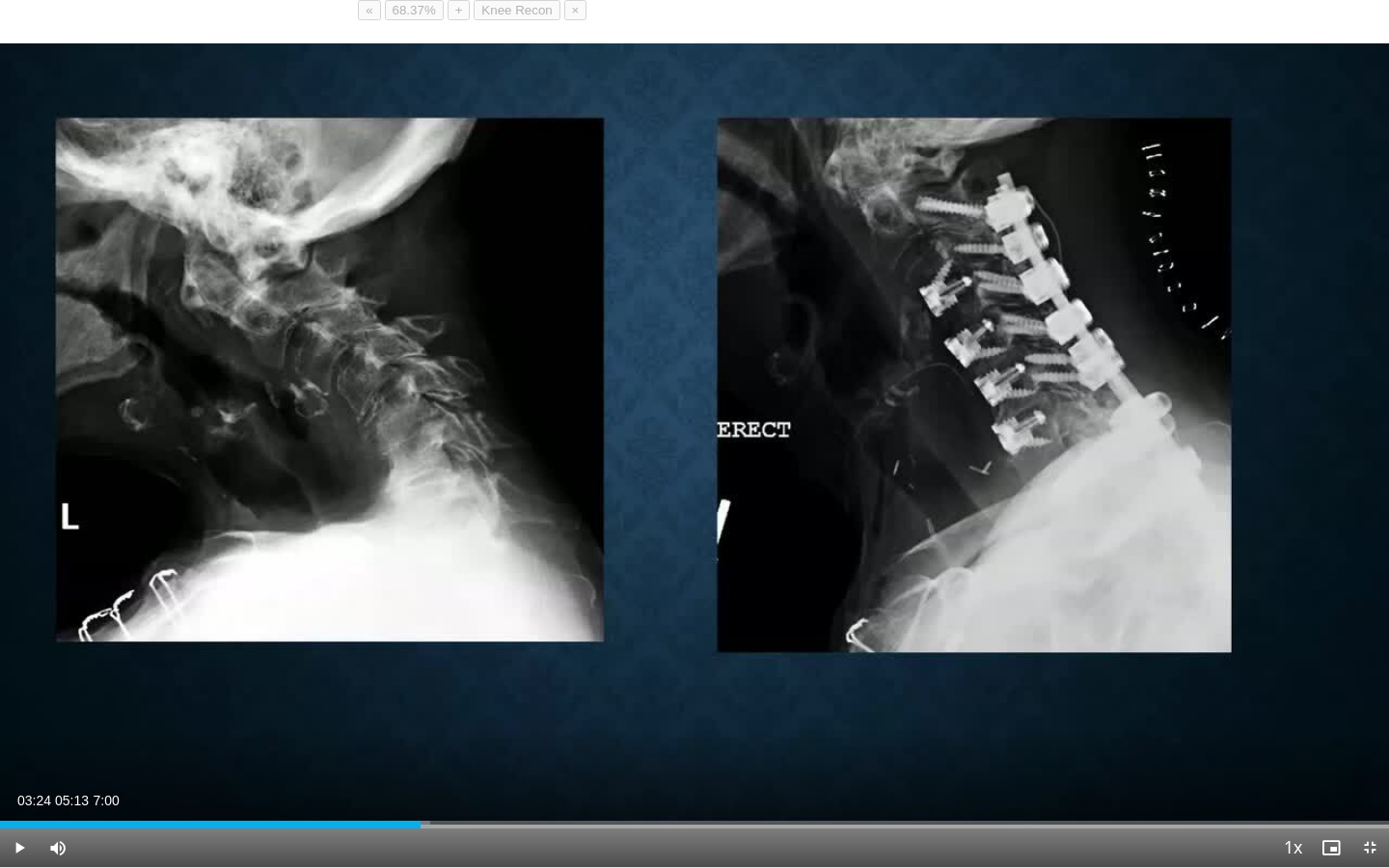 click on "Loaded :  30.94% 2:07 2:09" at bounding box center (694, 819) 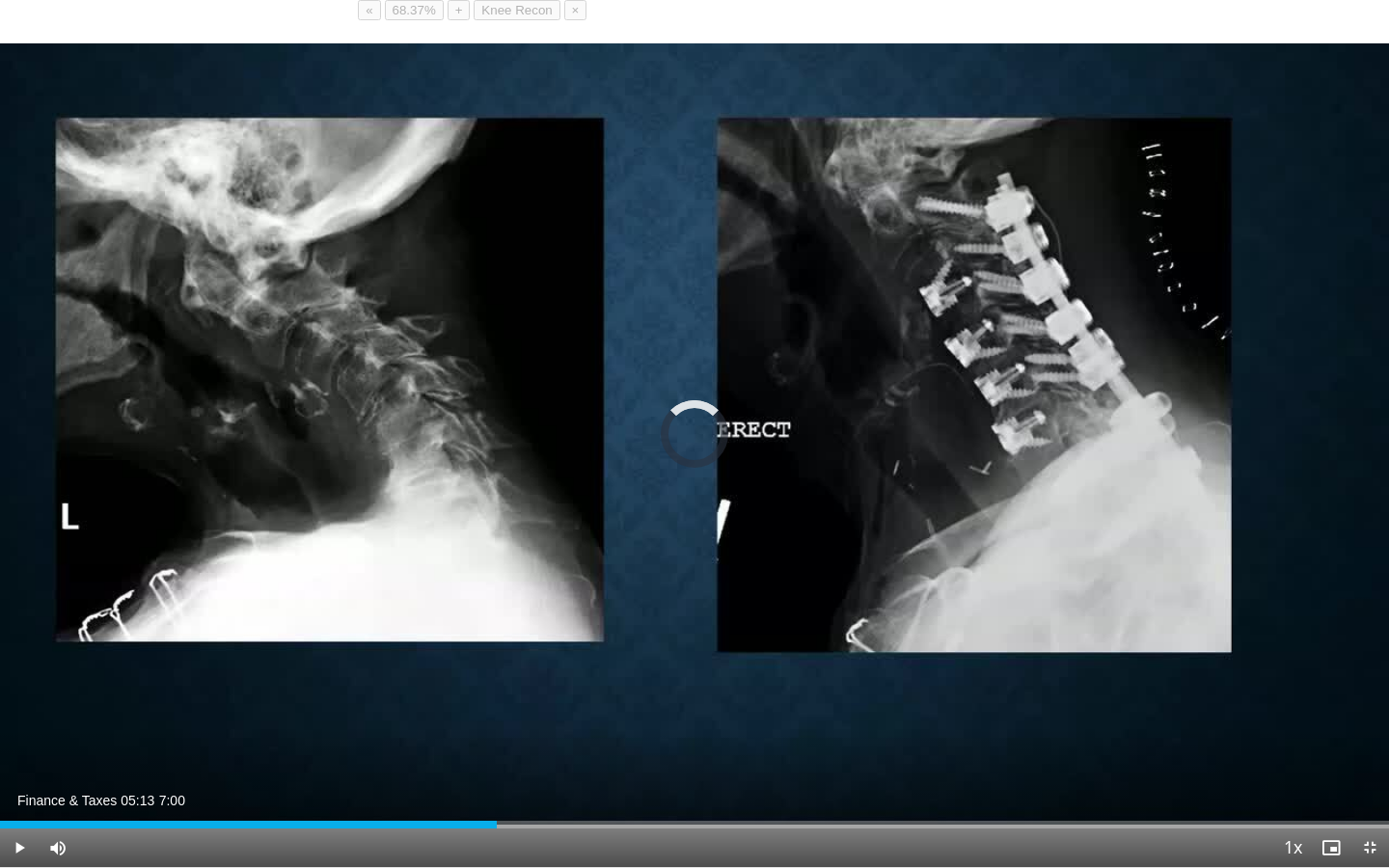 click at bounding box center [533, 825] 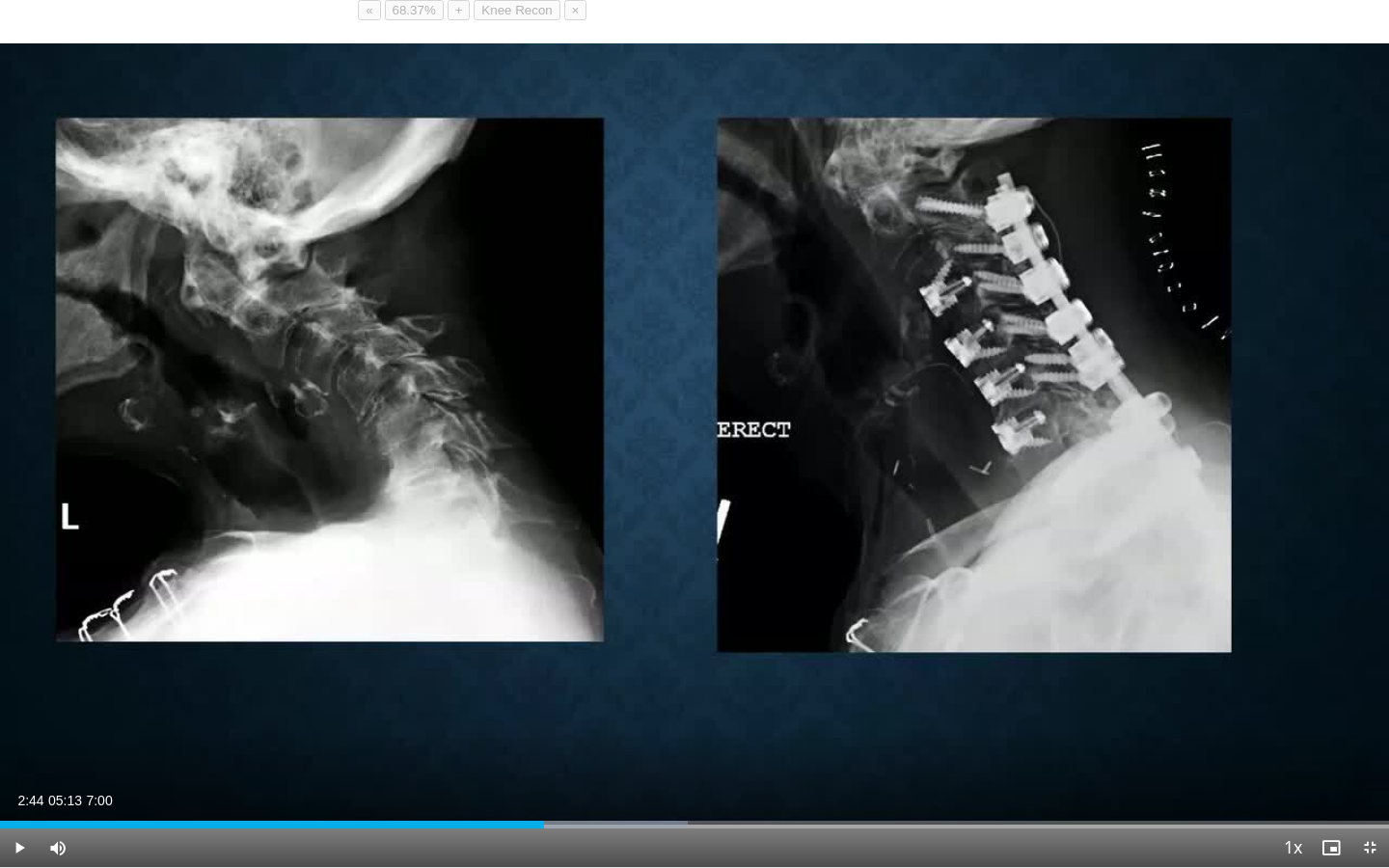 click on "Current Time  2:44 / Duration  7:00 Play Skip Backward Skip Forward Mute Loaded :  49.51% 2:44 2:56 Stream Type  LIVE Seek to live, currently behind live LIVE   1x Playback Rate 0.5x 0.75x 1x , selected 1.25x 1.5x 1.75x 2x Chapters Chapters Descriptions descriptions off , selected Captions captions settings , opens captions settings dialog captions off , selected Audio Track en (Main) , selected Exit Fullscreen Enable picture-in-picture mode" at bounding box center (694, 848) 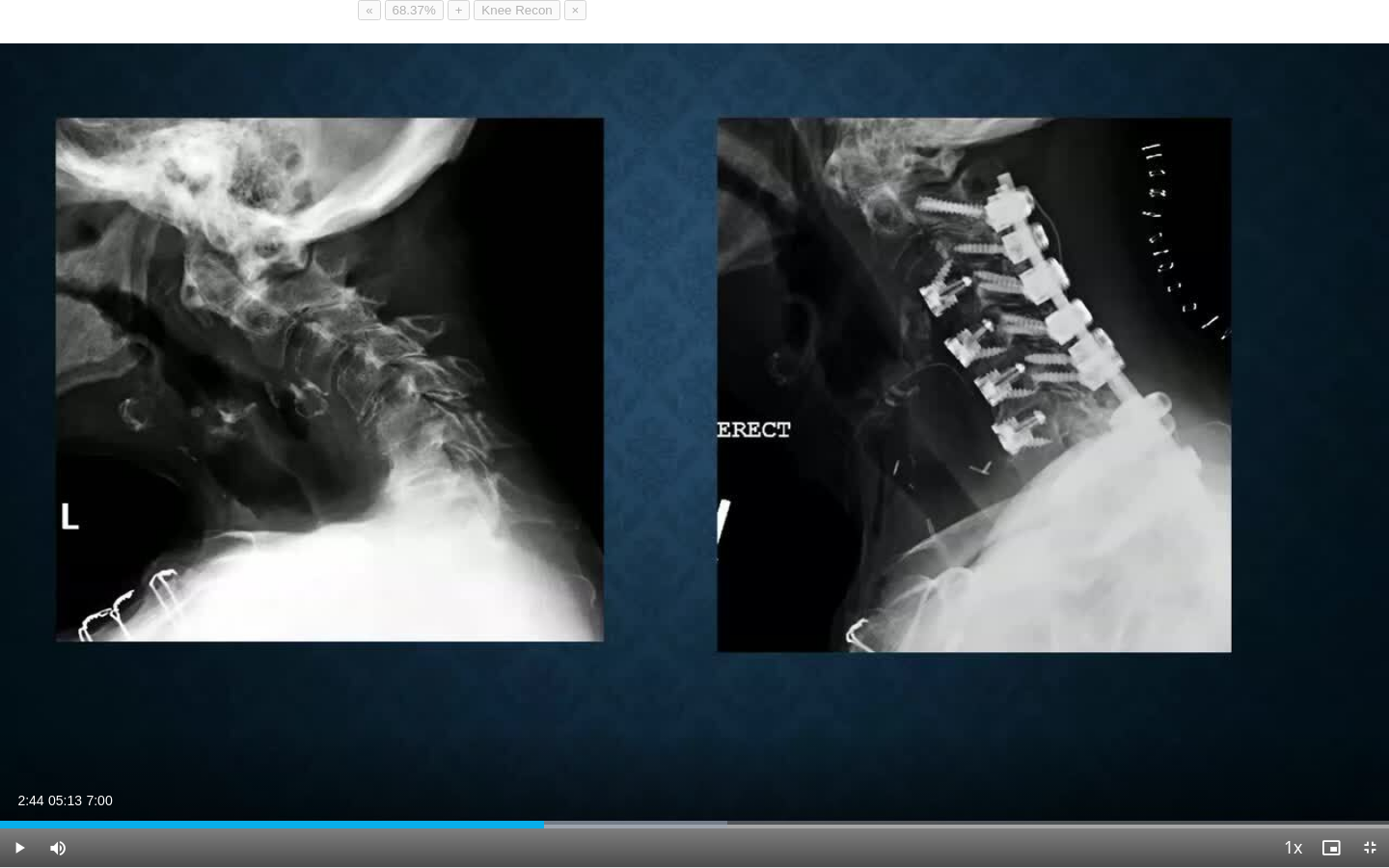 click on "Current Time  2:44 / Duration  7:00 Play Skip Backward Skip Forward Mute Loaded :  52.35% 2:44 2:56 Stream Type  LIVE Seek to live, currently behind live LIVE   1x Playback Rate 0.5x 0.75x 1x , selected 1.25x 1.5x 1.75x 2x Chapters Chapters Descriptions descriptions off , selected Captions captions settings , opens captions settings dialog captions off , selected Audio Track en (Main) , selected Exit Fullscreen Enable picture-in-picture mode" at bounding box center [694, 848] 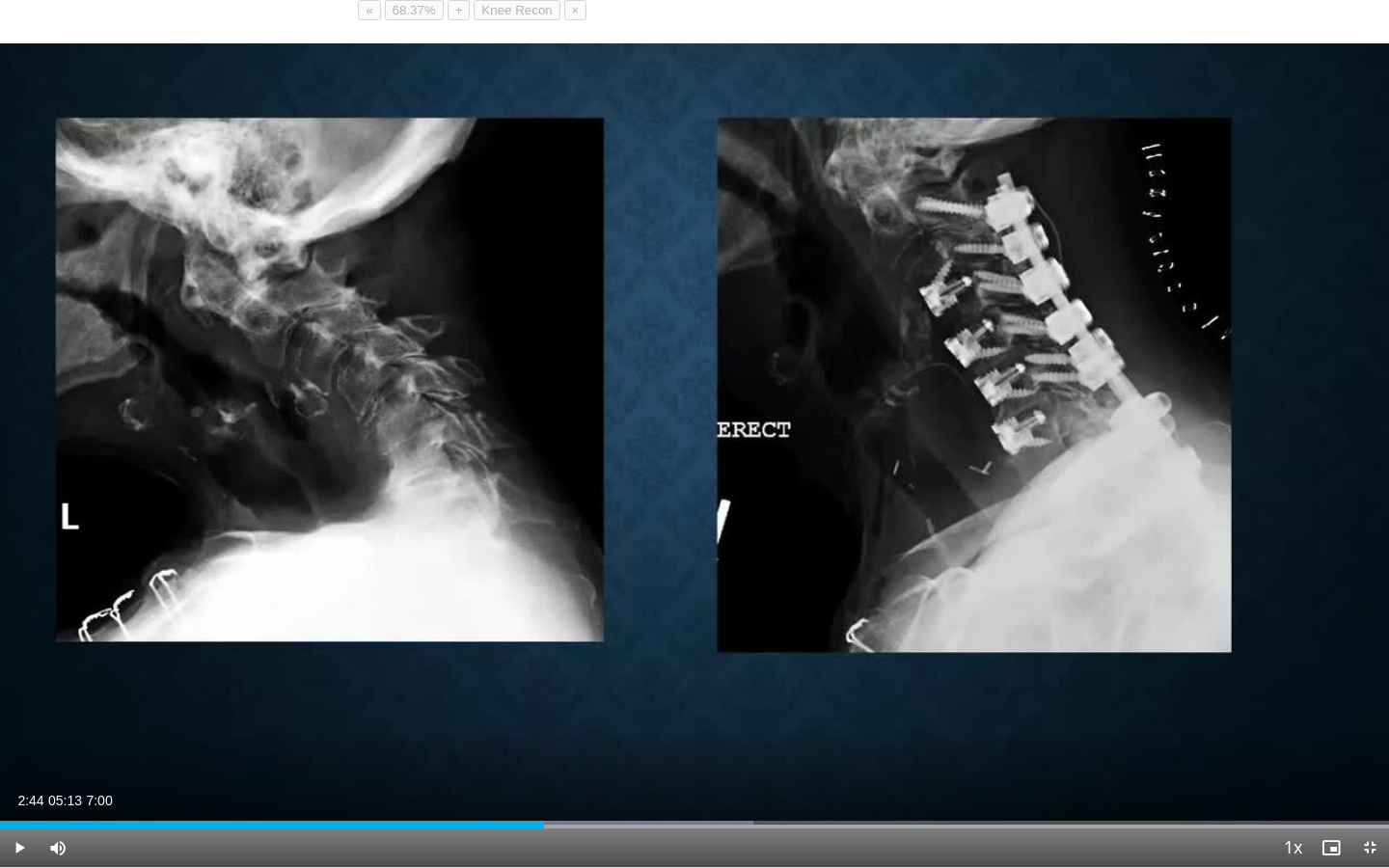 click on "Current Time  2:44 / Duration  7:00 Play Skip Backward Skip Forward Mute Loaded :  54.22% 2:44 2:56 Stream Type  LIVE Seek to live, currently behind live LIVE   1x Playback Rate 0.5x 0.75x 1x , selected 1.25x 1.5x 1.75x 2x Chapters Chapters Descriptions descriptions off , selected Captions captions settings , opens captions settings dialog captions off , selected Audio Track en (Main) , selected Exit Fullscreen Enable picture-in-picture mode" at bounding box center (694, 848) 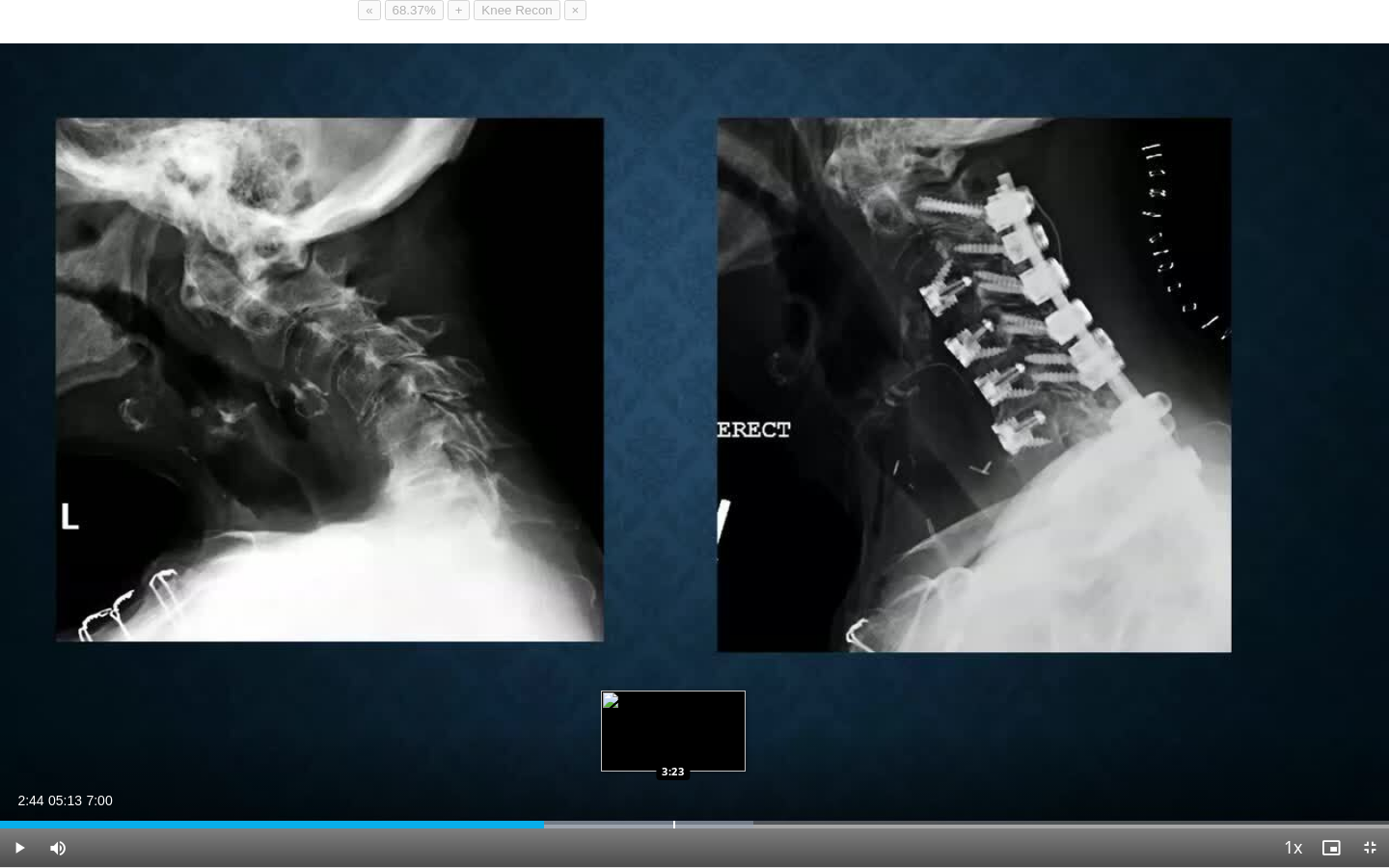 click at bounding box center (674, 825) 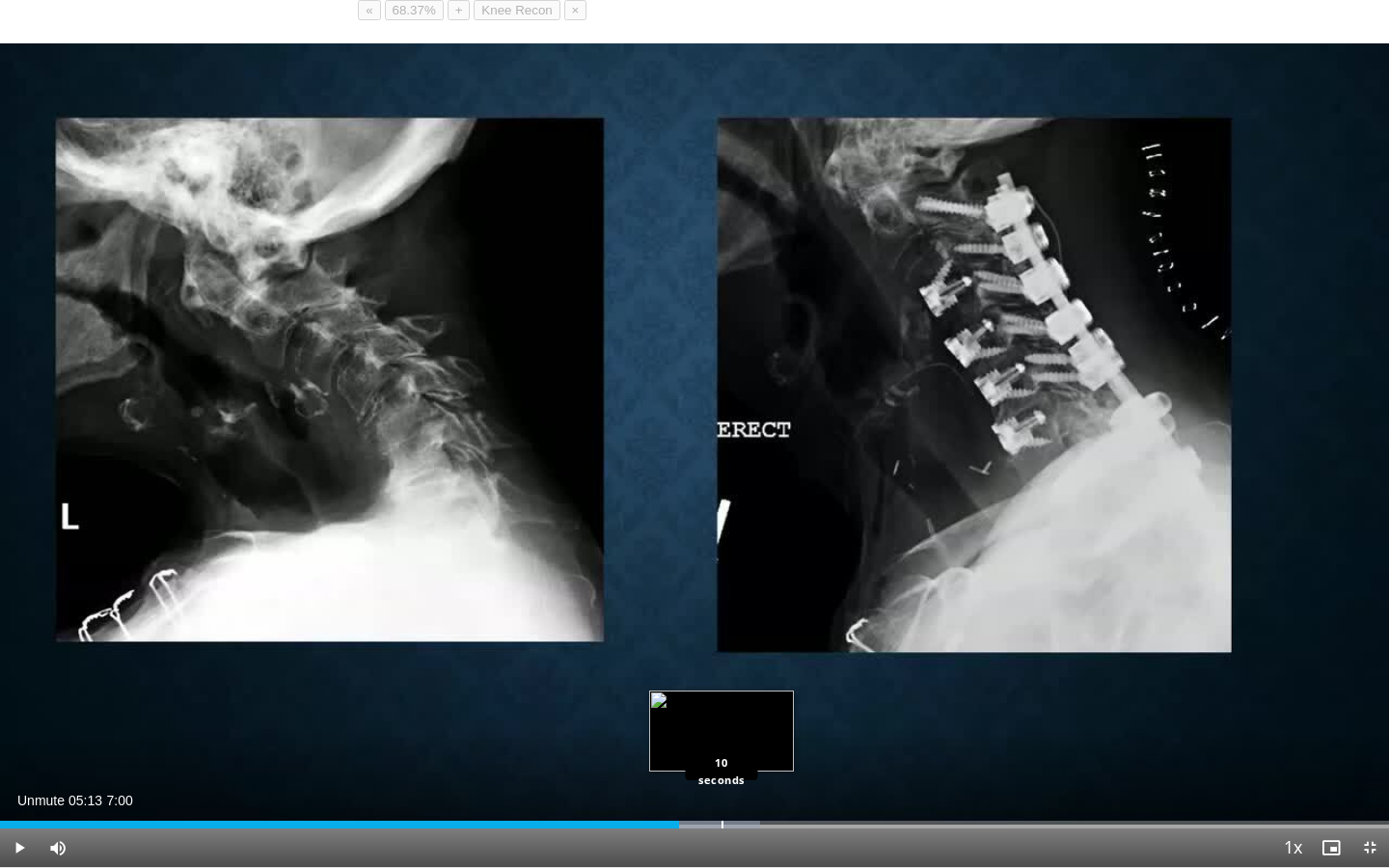 click at bounding box center [722, 825] 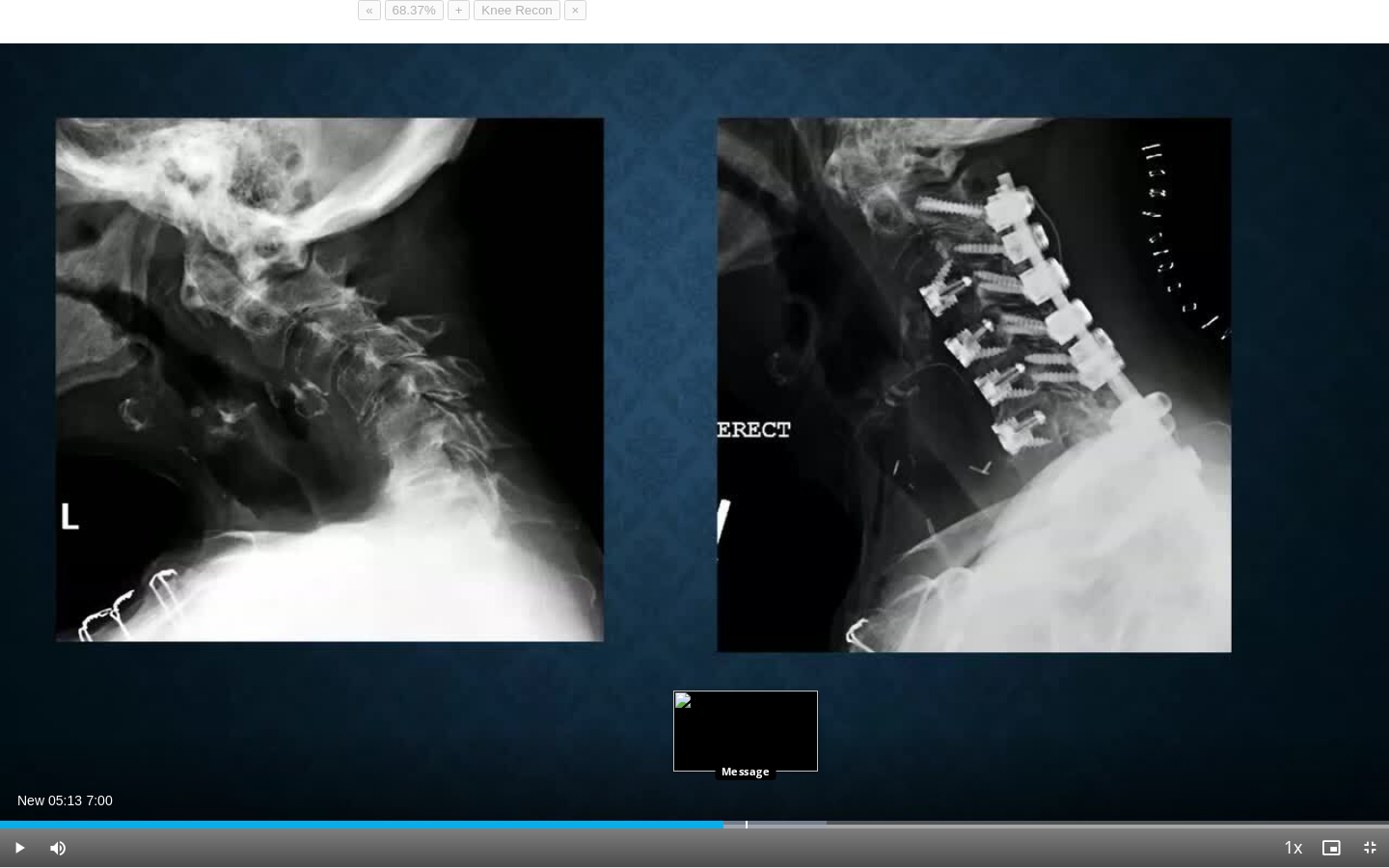 click at bounding box center (747, 825) 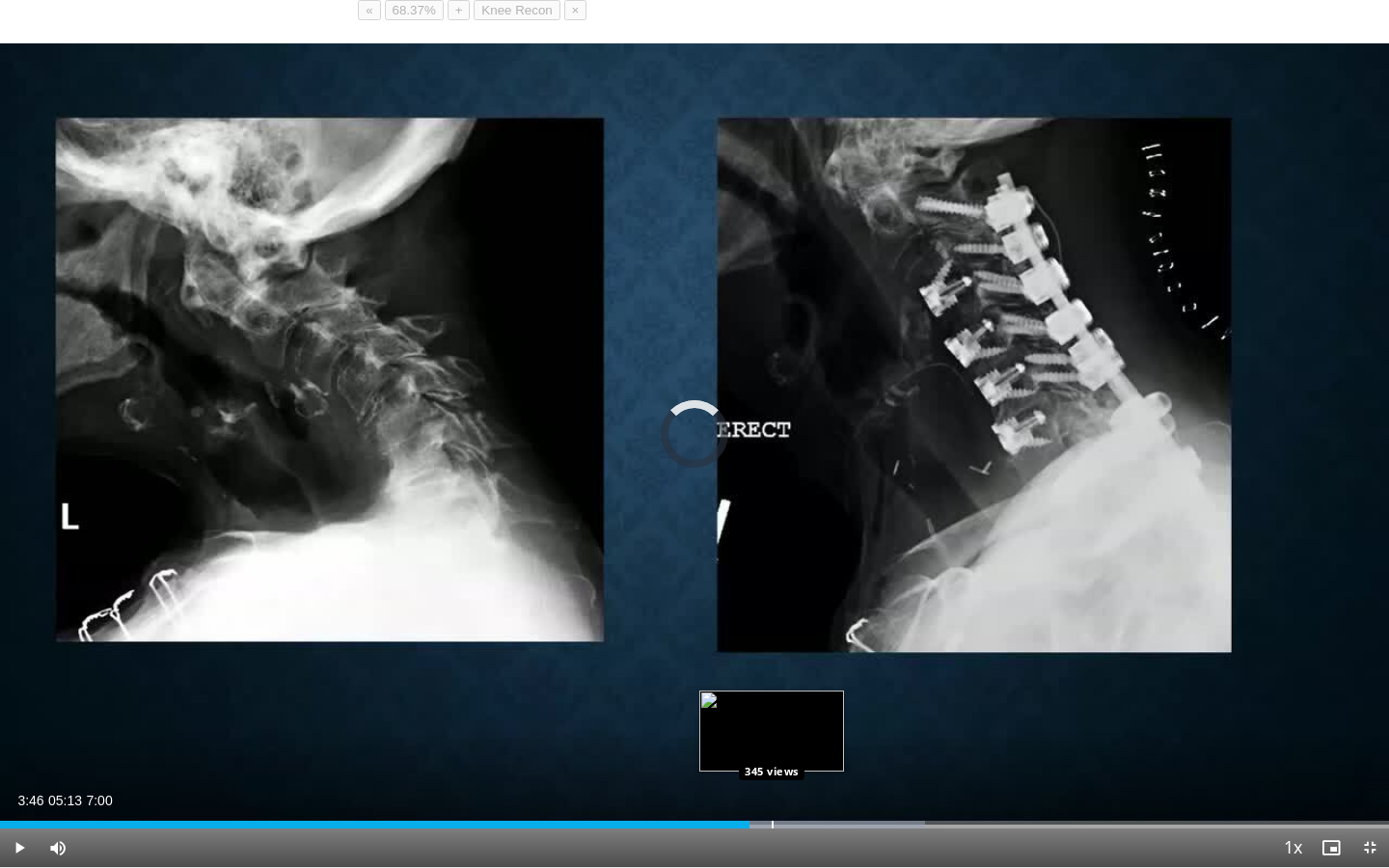 click at bounding box center [773, 825] 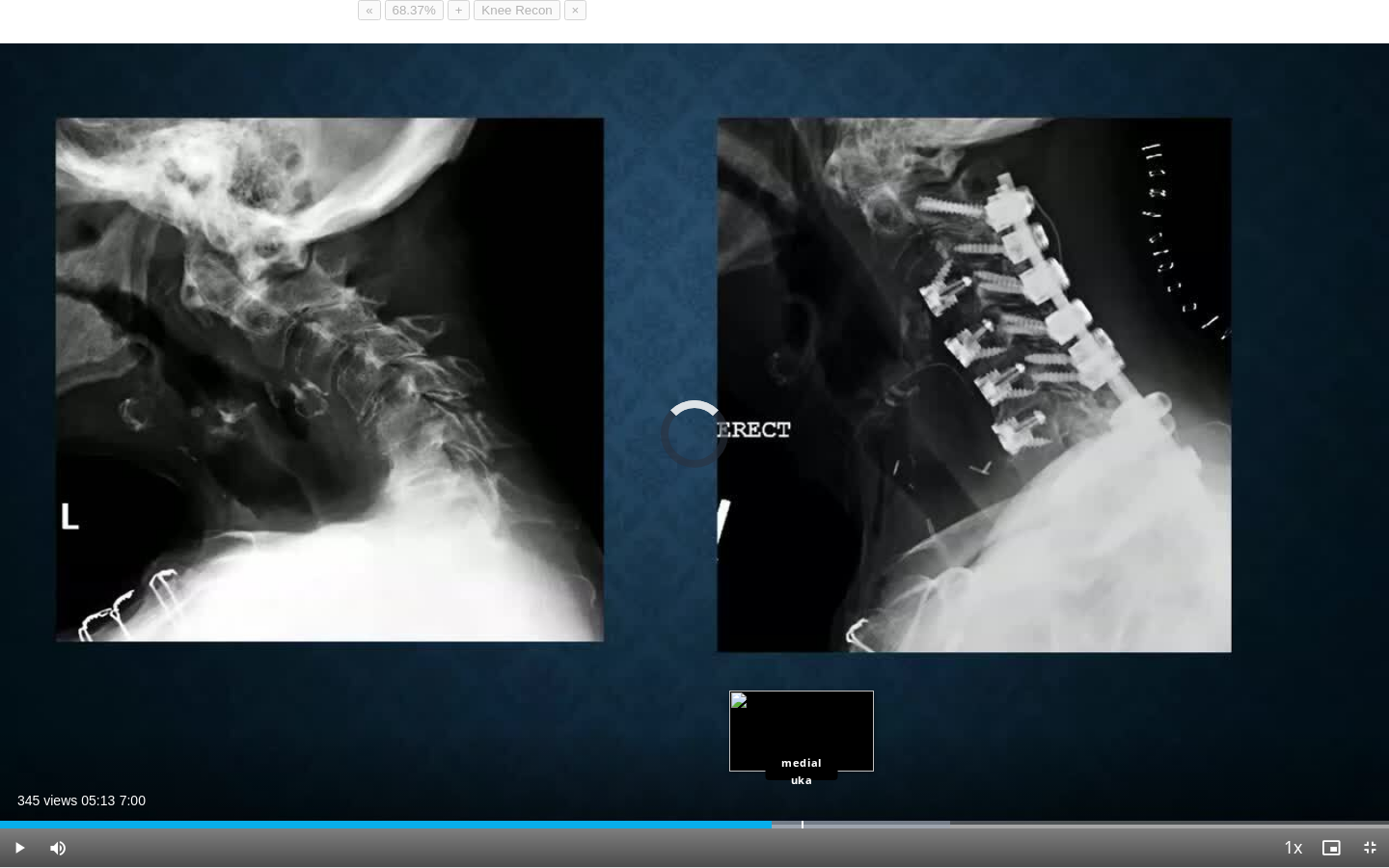 click at bounding box center (803, 825) 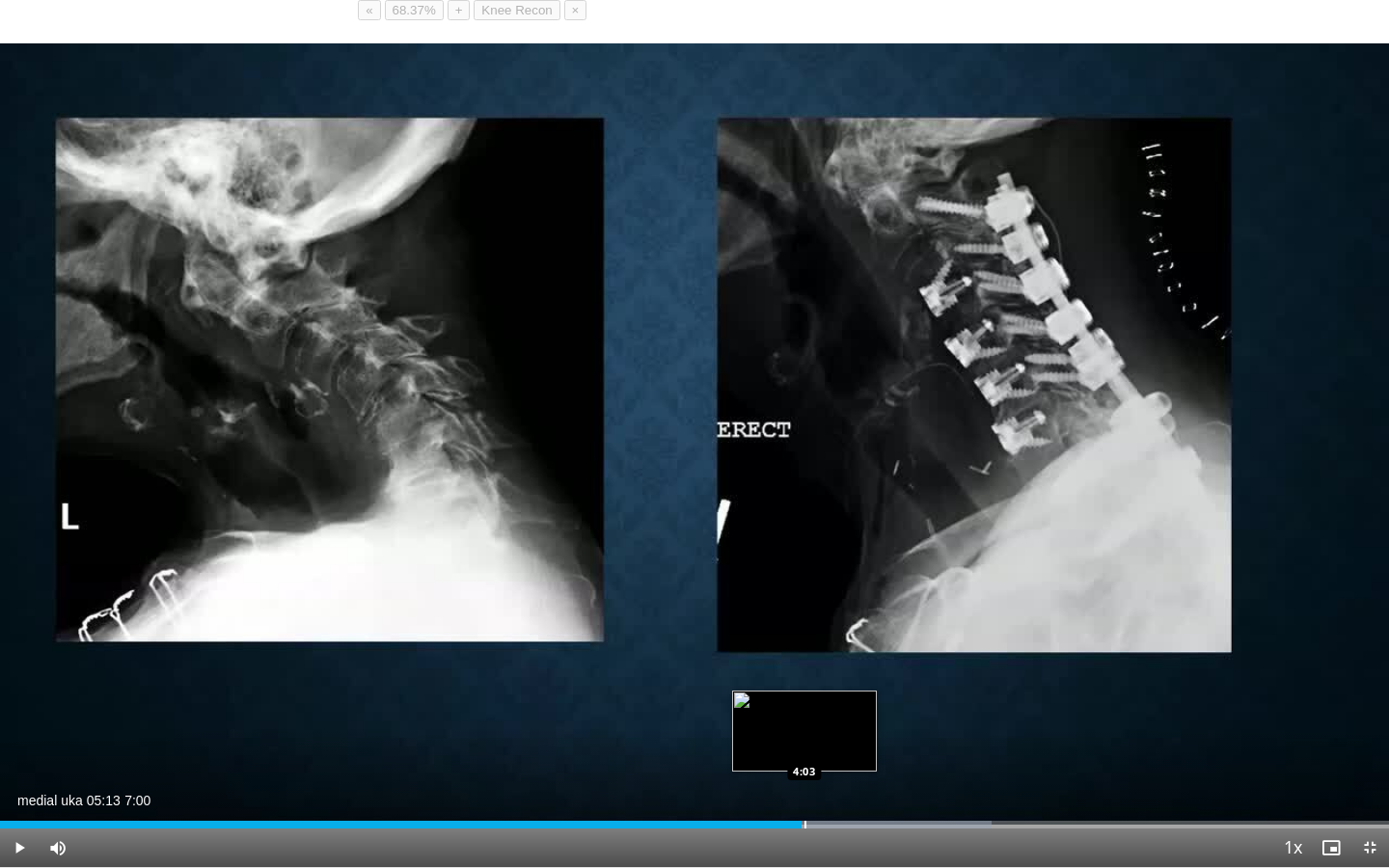 click on "Loaded :  71.39% 4:02 4:03" at bounding box center (694, 825) 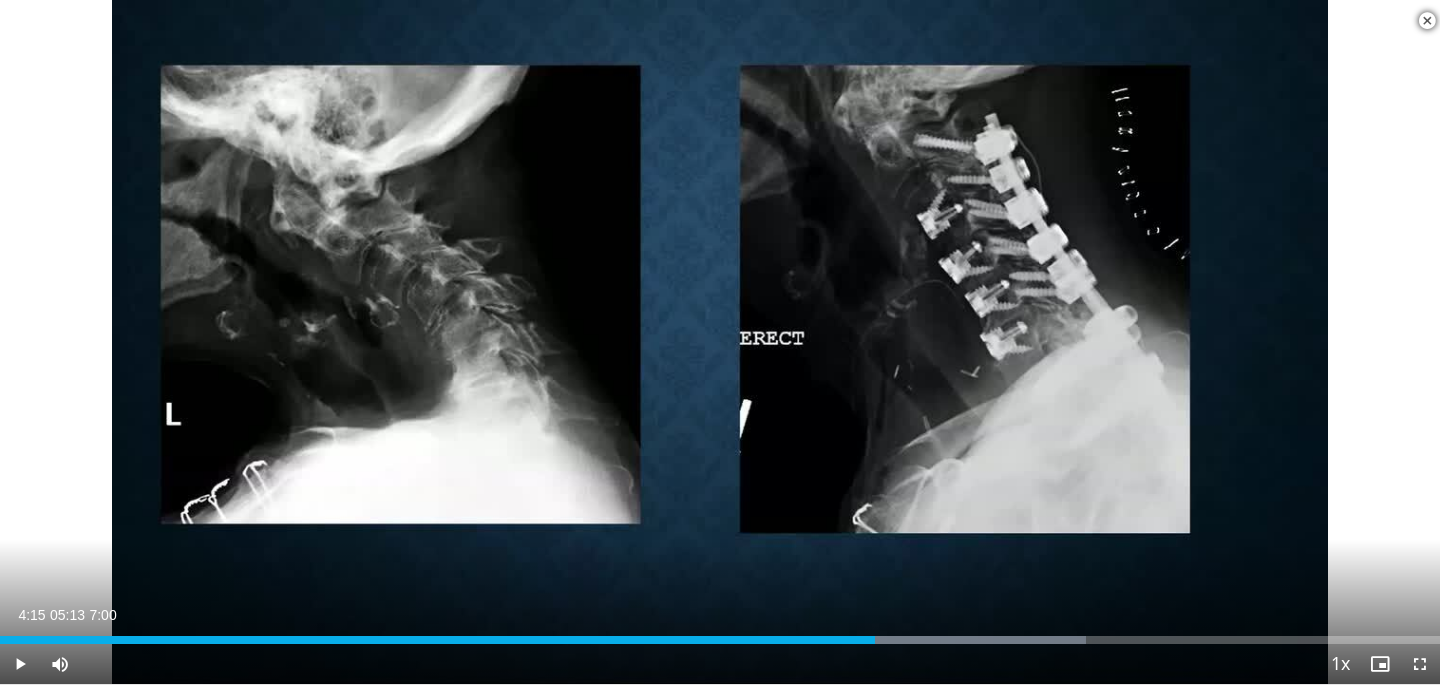 scroll, scrollTop: 594, scrollLeft: 0, axis: vertical 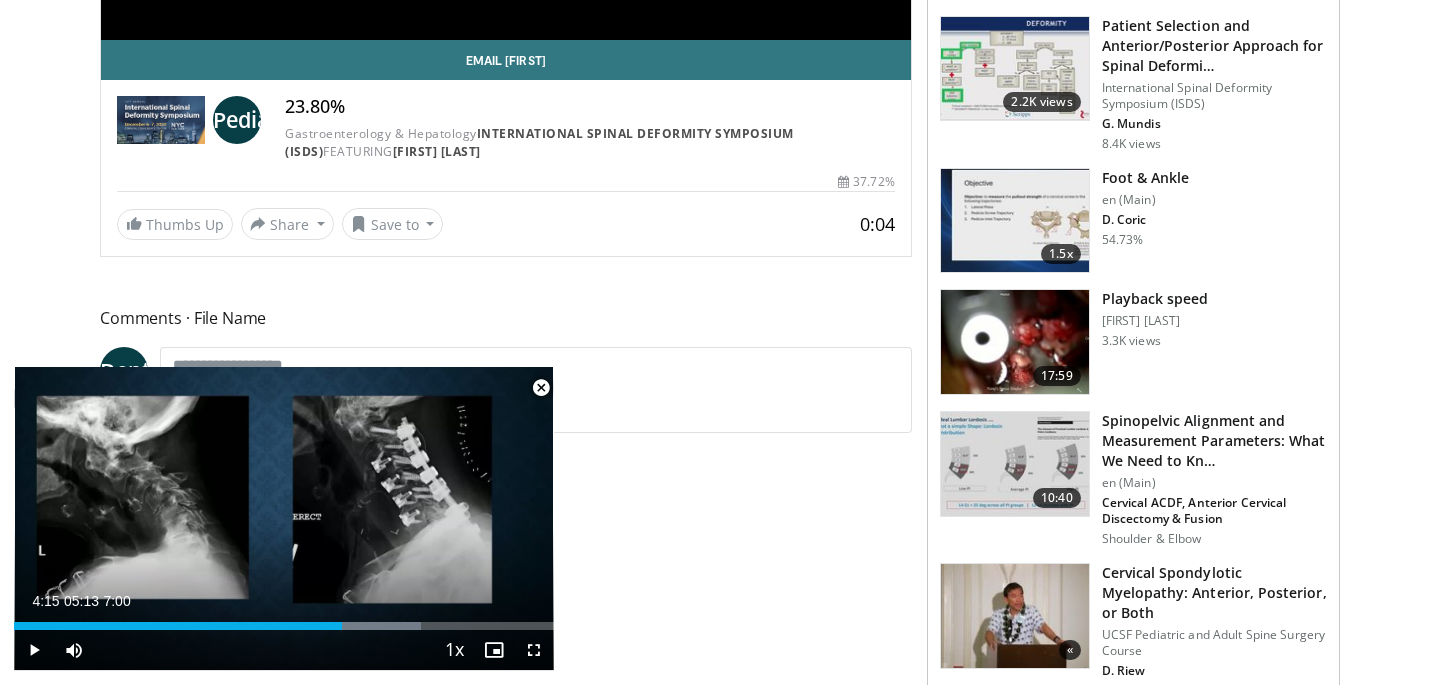 click at bounding box center [541, 388] 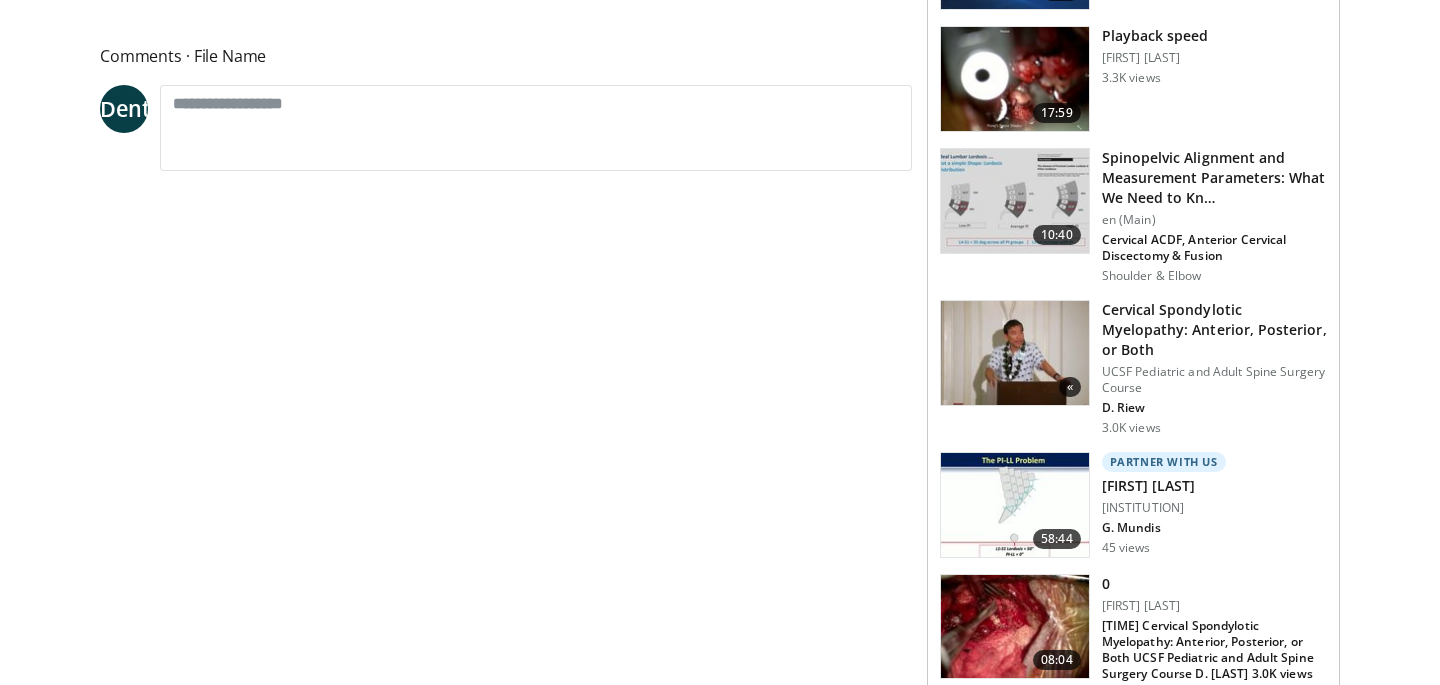 scroll, scrollTop: 0, scrollLeft: 0, axis: both 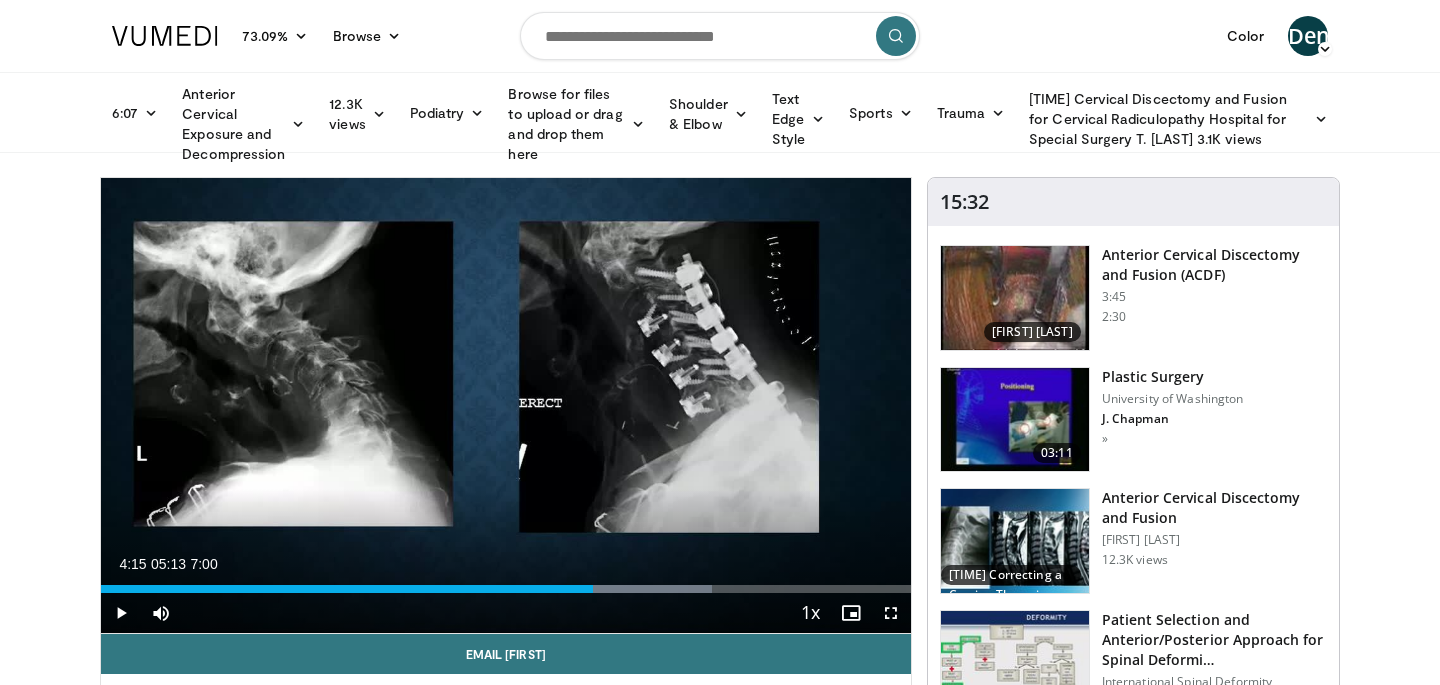 click at bounding box center (720, 36) 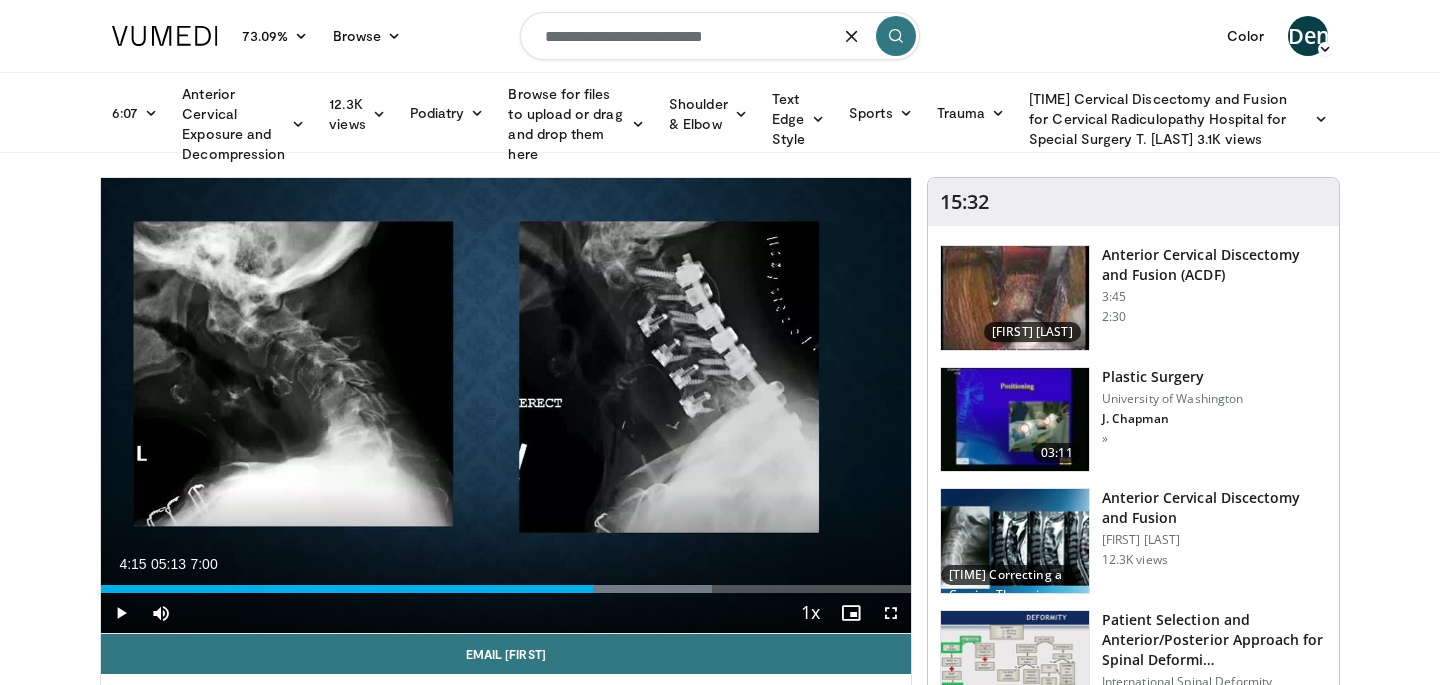type on "**********" 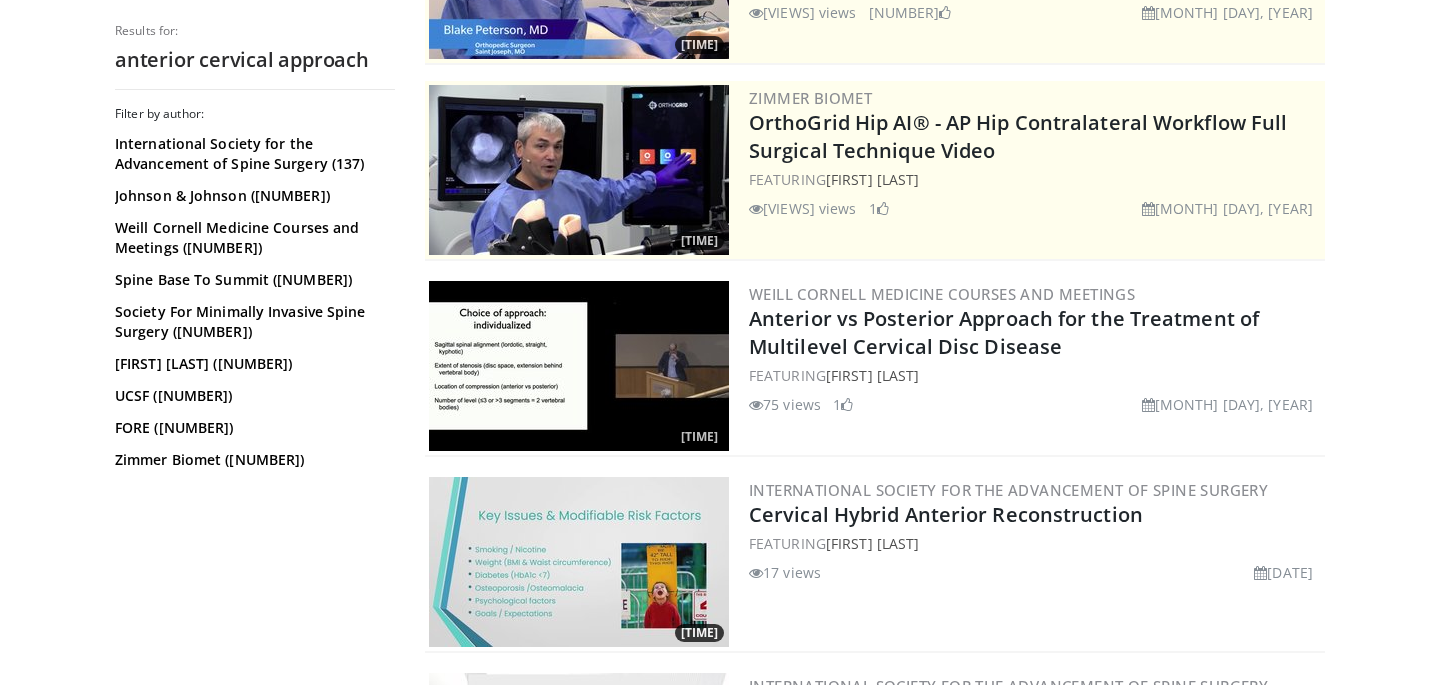 scroll, scrollTop: 0, scrollLeft: 0, axis: both 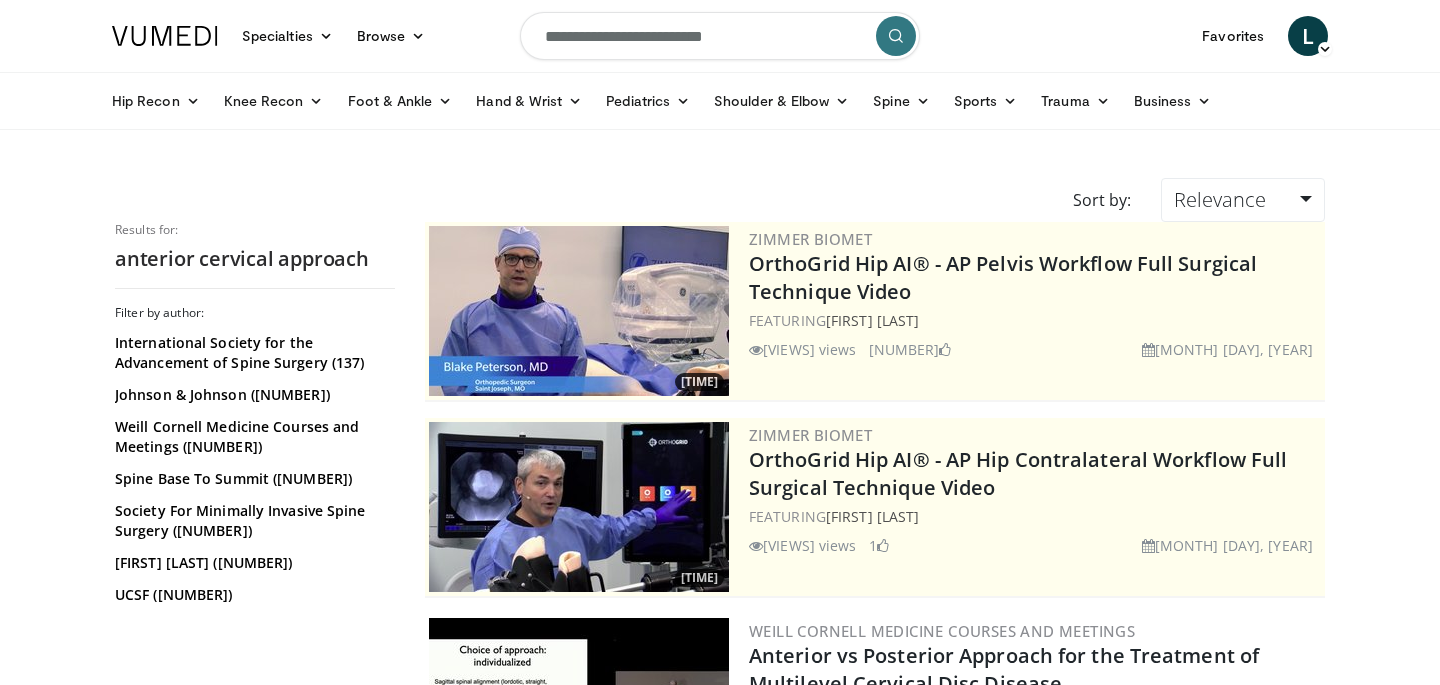 click on "**********" at bounding box center (720, 36) 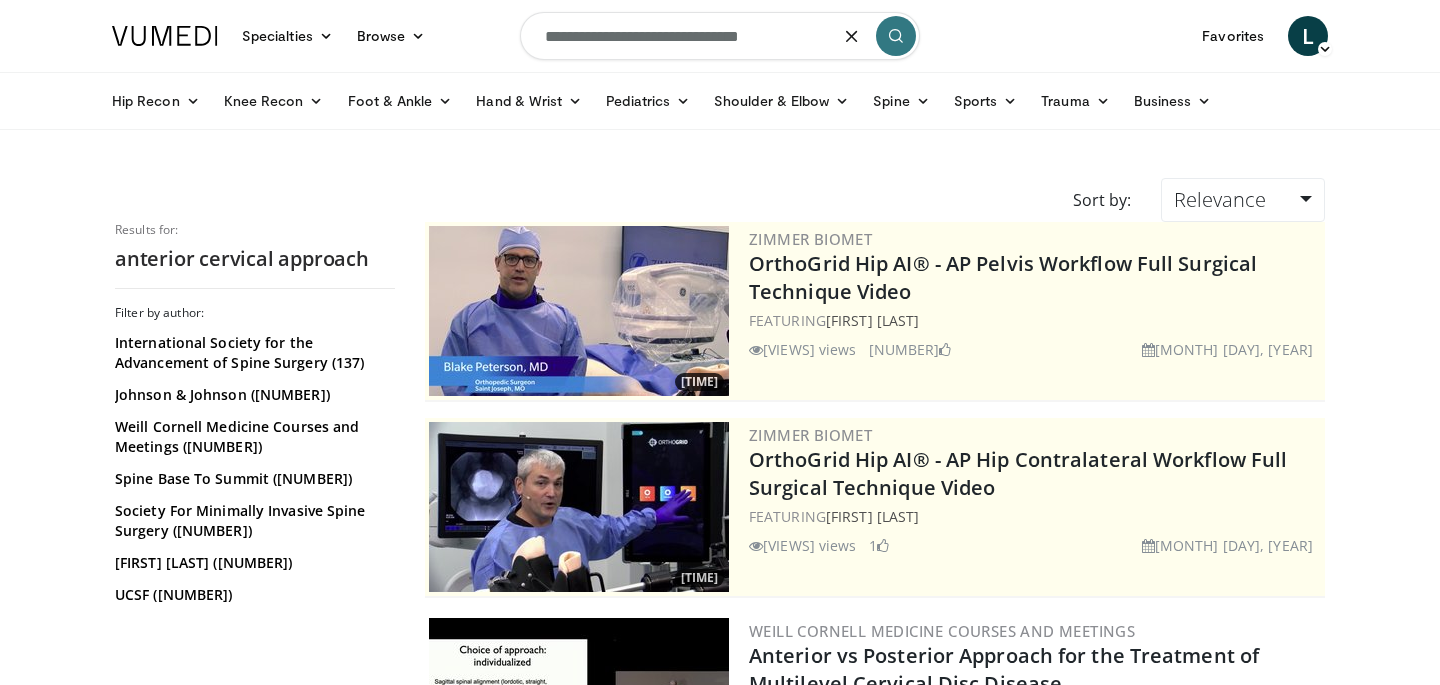 type on "**********" 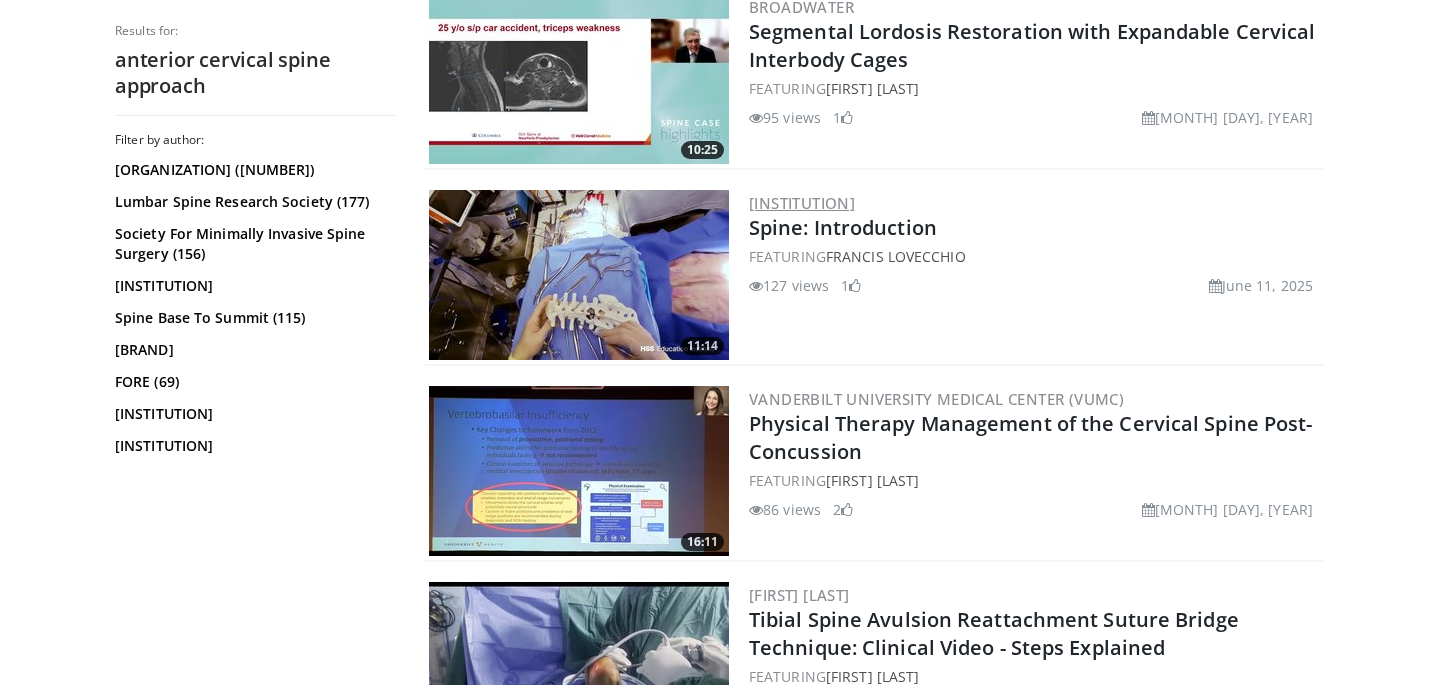 scroll, scrollTop: 1997, scrollLeft: 0, axis: vertical 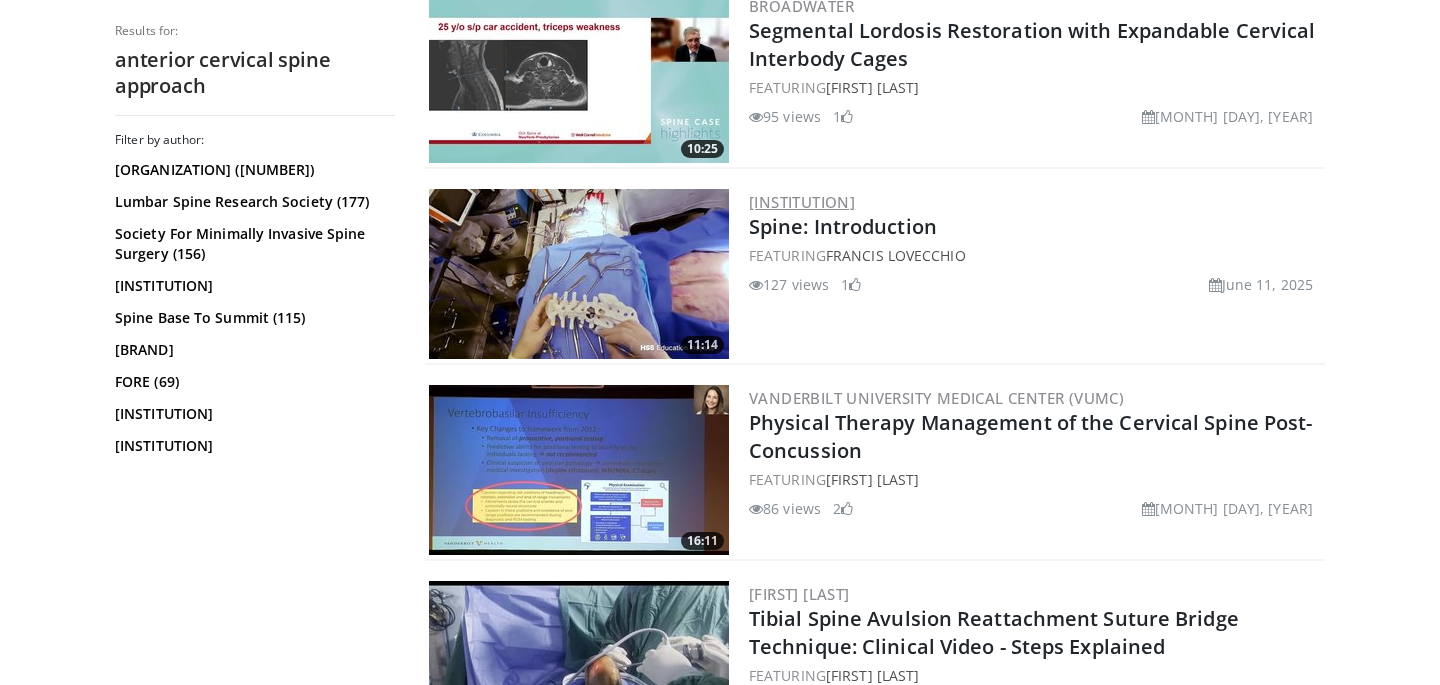 click on "Hospital for Special Surgery" at bounding box center [802, 202] 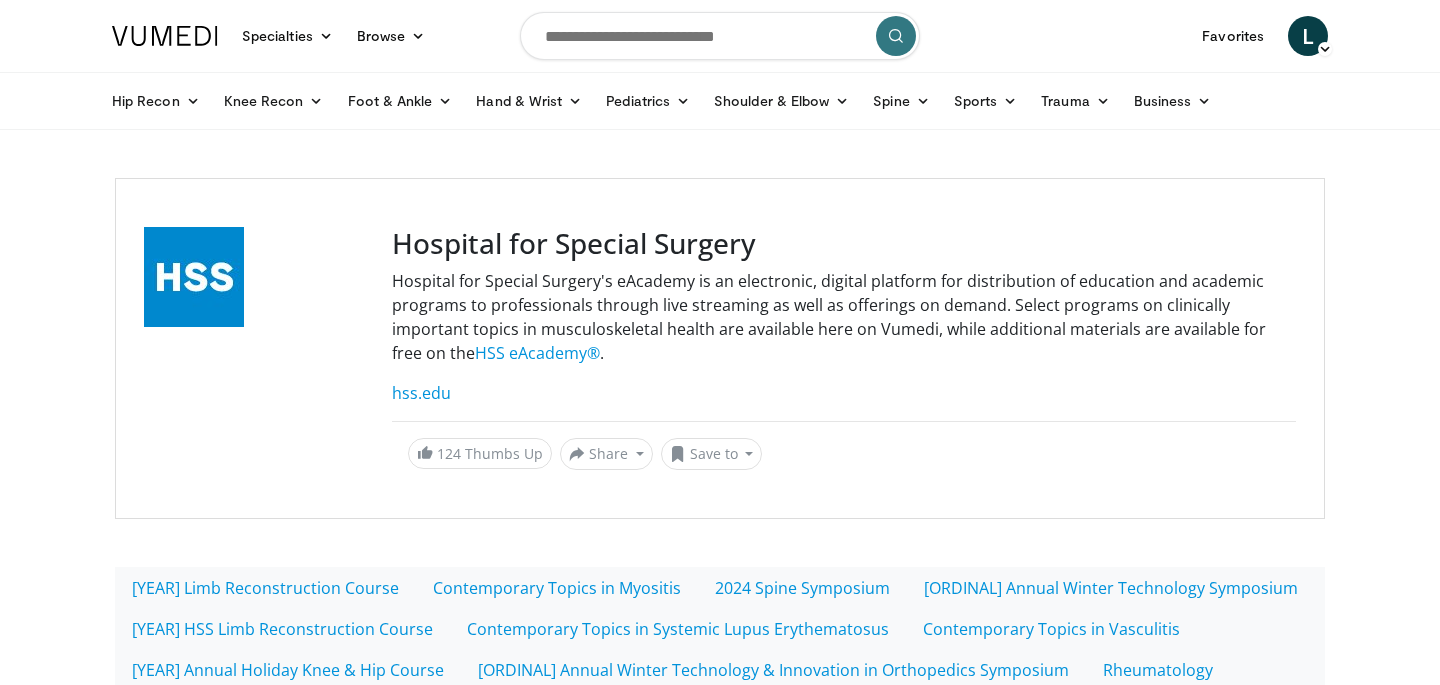 scroll, scrollTop: 0, scrollLeft: 0, axis: both 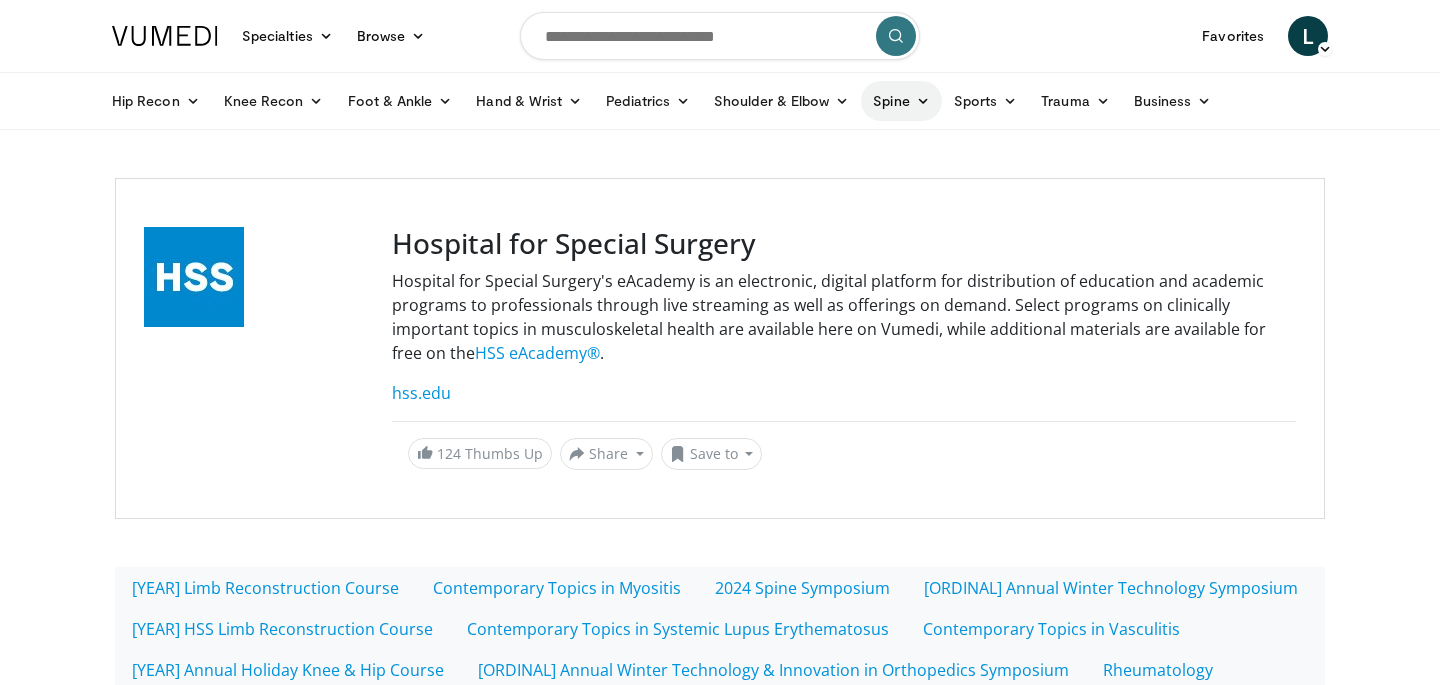 click at bounding box center [923, 101] 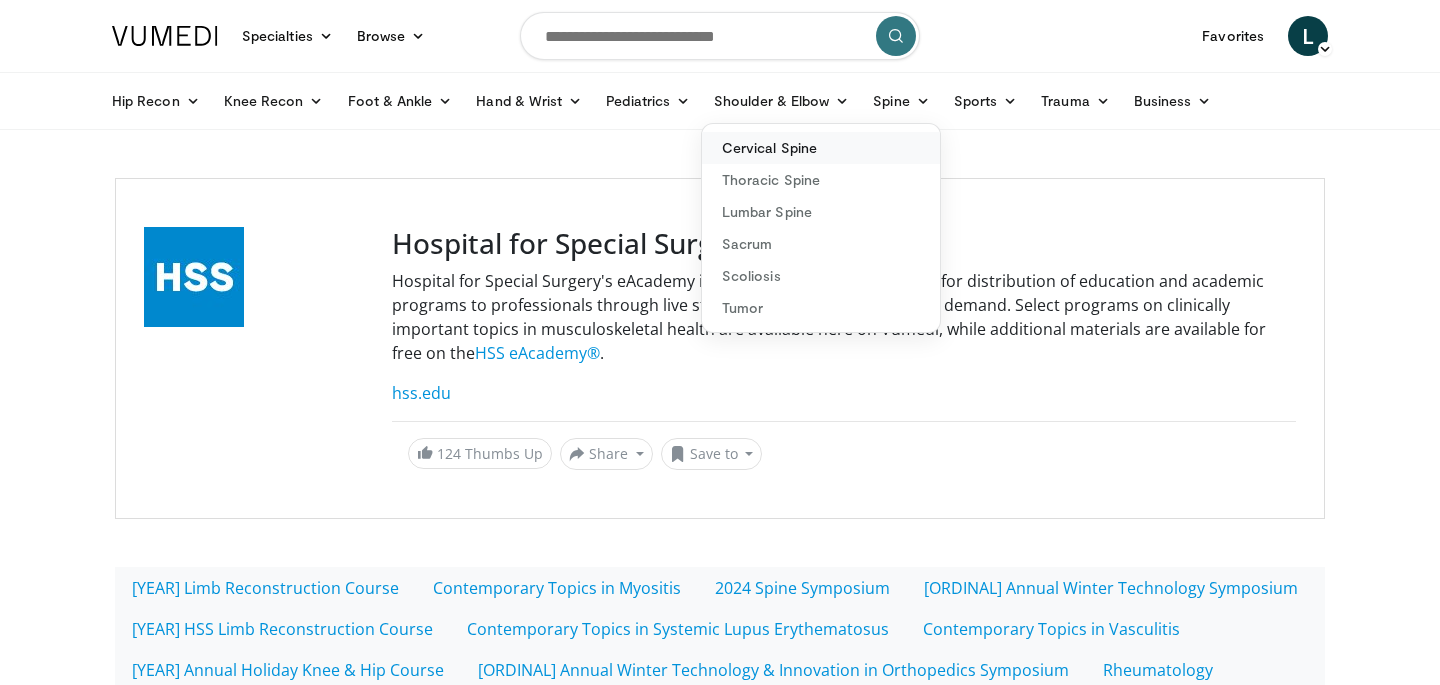 click on "Cervical Spine" at bounding box center [821, 148] 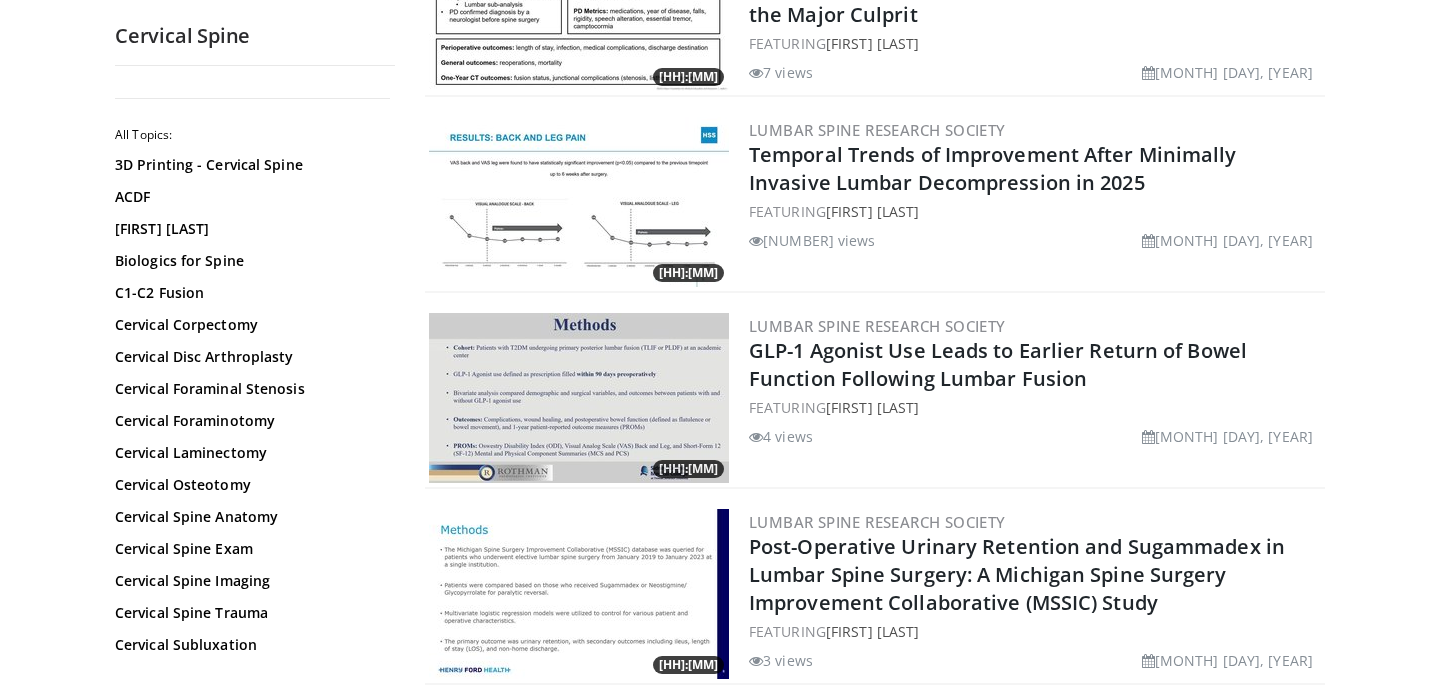 scroll, scrollTop: 1215, scrollLeft: 0, axis: vertical 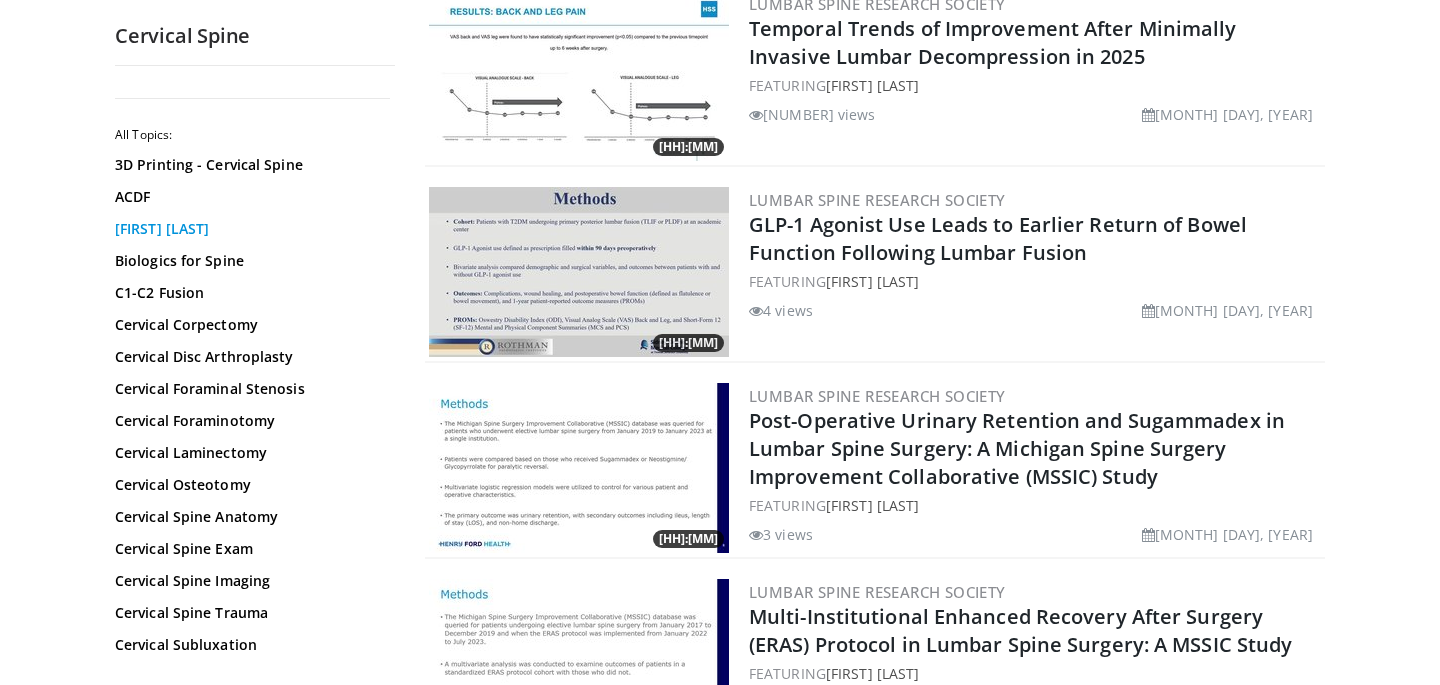 click on "Anterior Cervical Exposure" at bounding box center [250, 229] 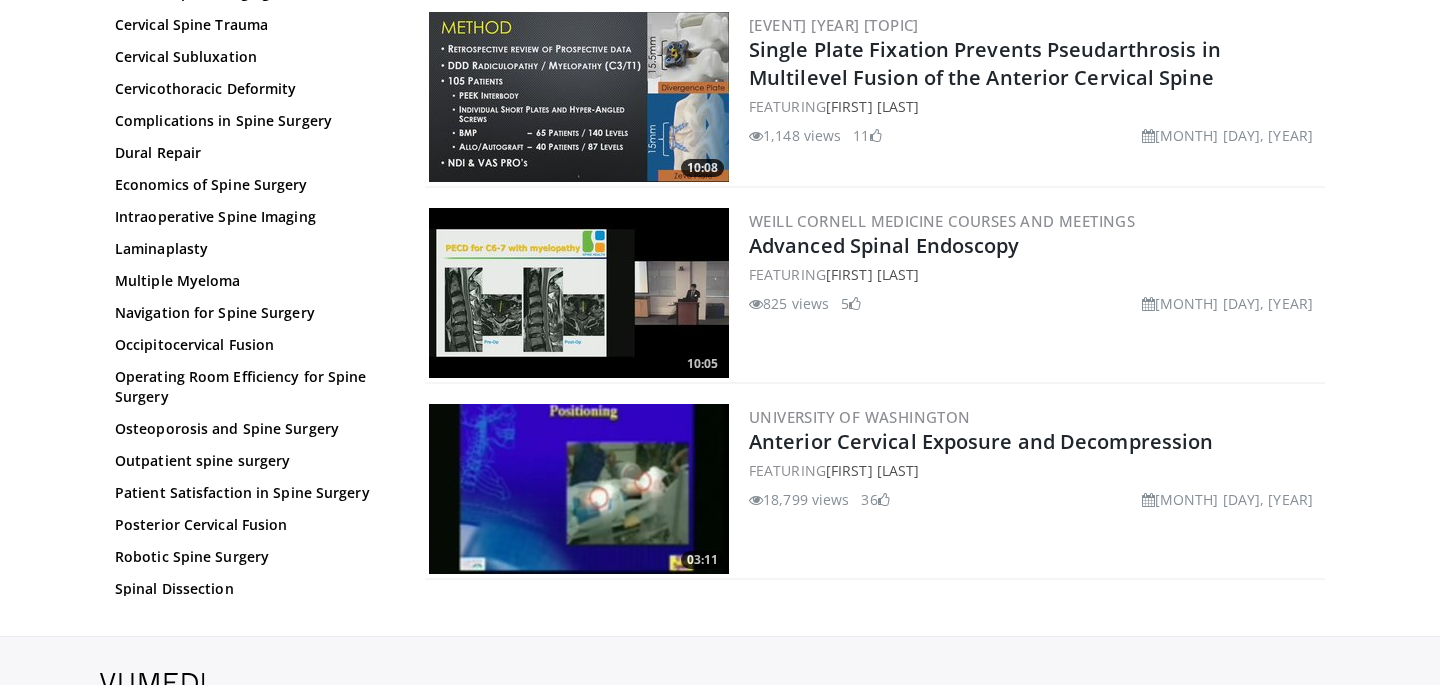 scroll, scrollTop: 718, scrollLeft: 0, axis: vertical 